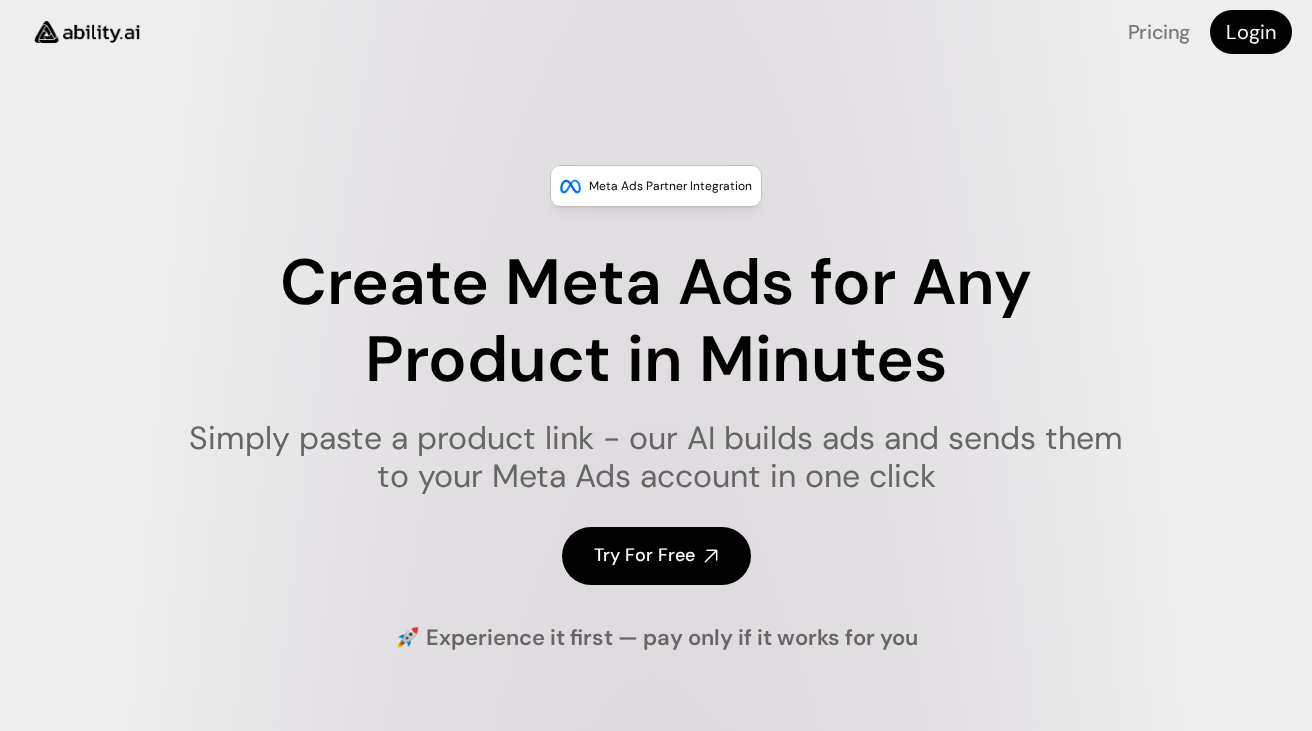 scroll, scrollTop: 0, scrollLeft: 0, axis: both 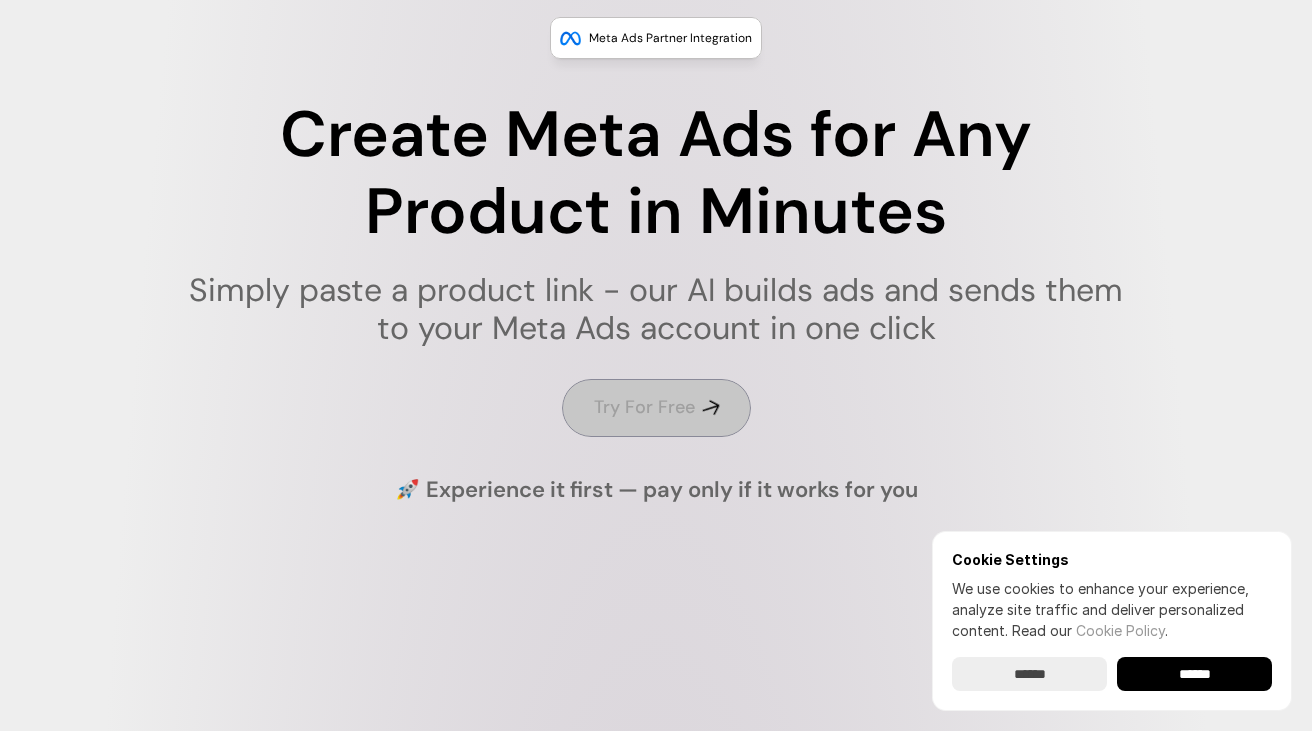 click on "Try For Free" at bounding box center [644, 407] 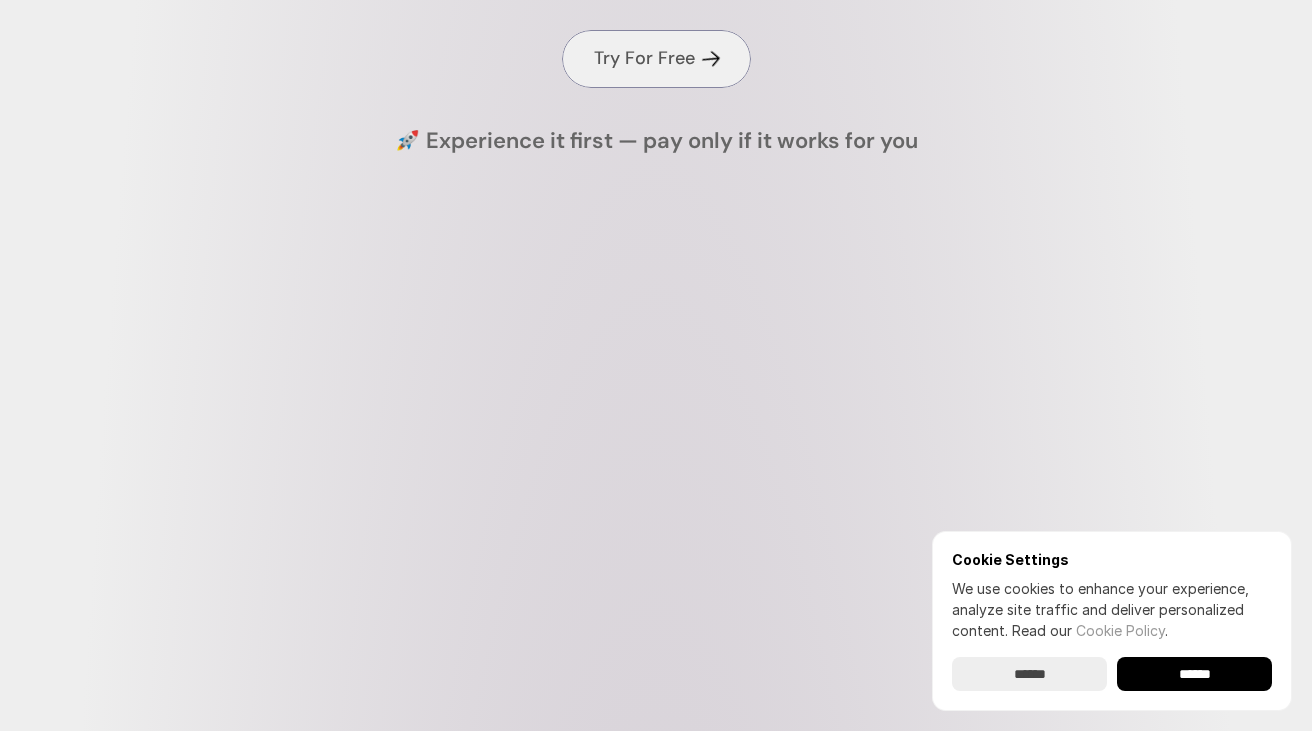 scroll, scrollTop: 686, scrollLeft: 0, axis: vertical 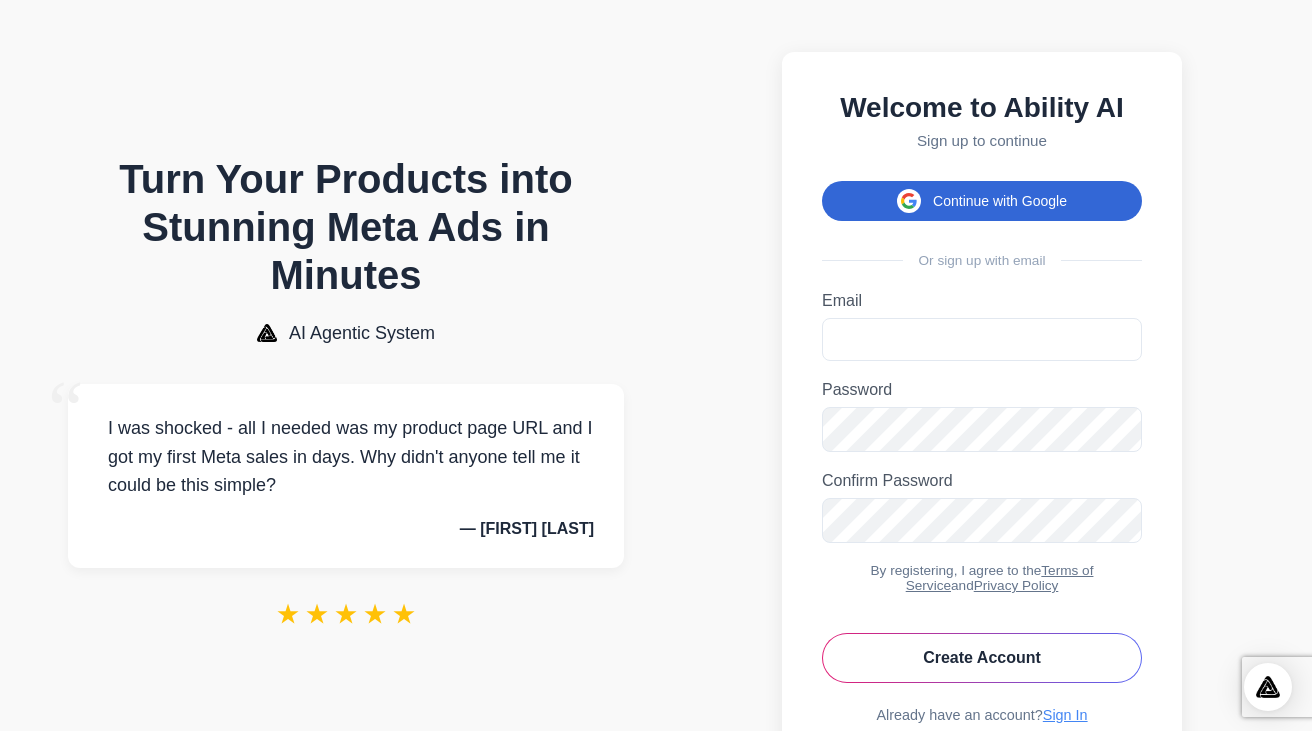 click on "Continue with Google" at bounding box center (982, 201) 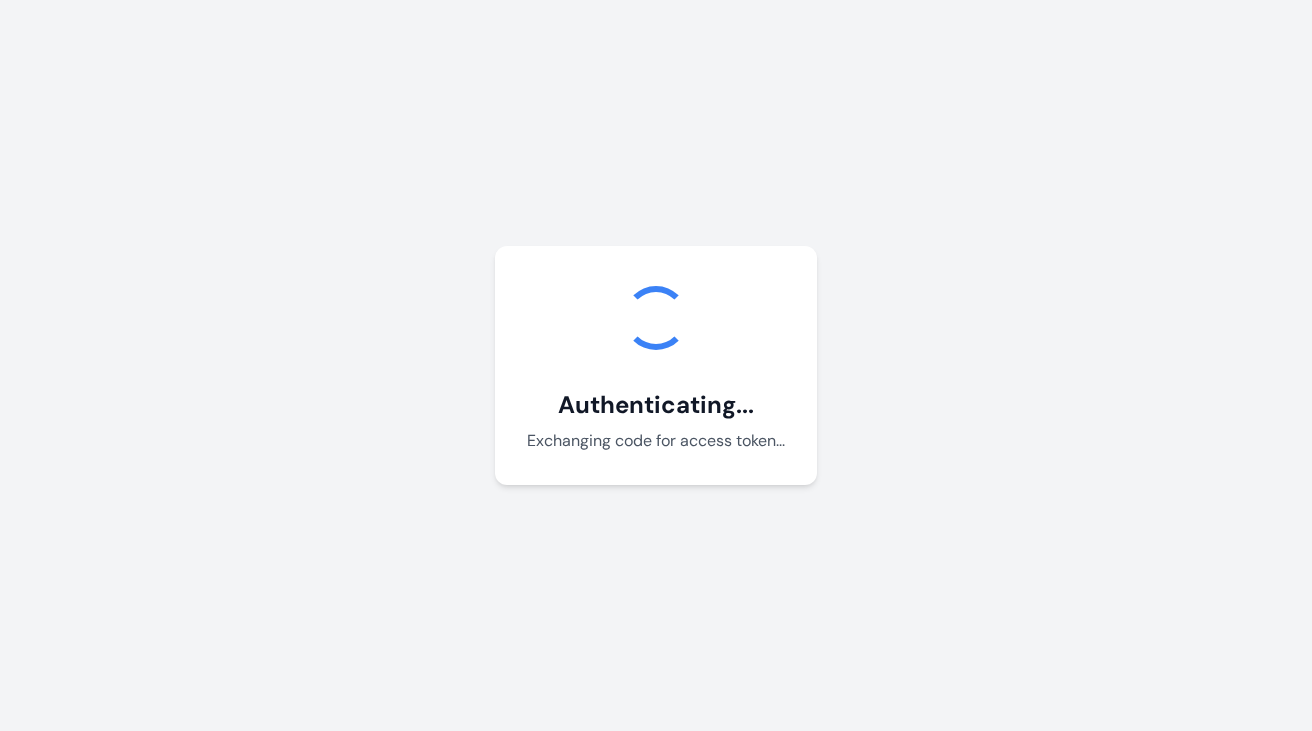 scroll, scrollTop: 0, scrollLeft: 0, axis: both 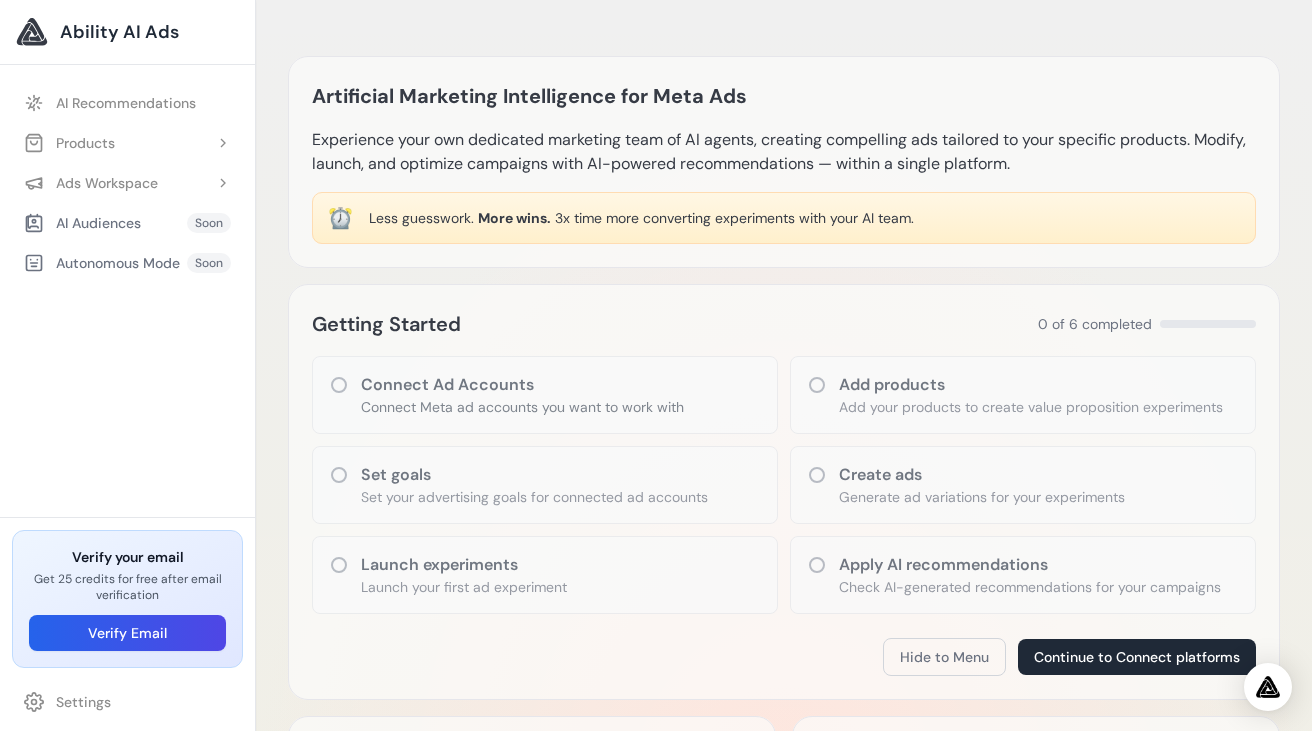 click on "Add your products to create value proposition experiments" at bounding box center (1031, 407) 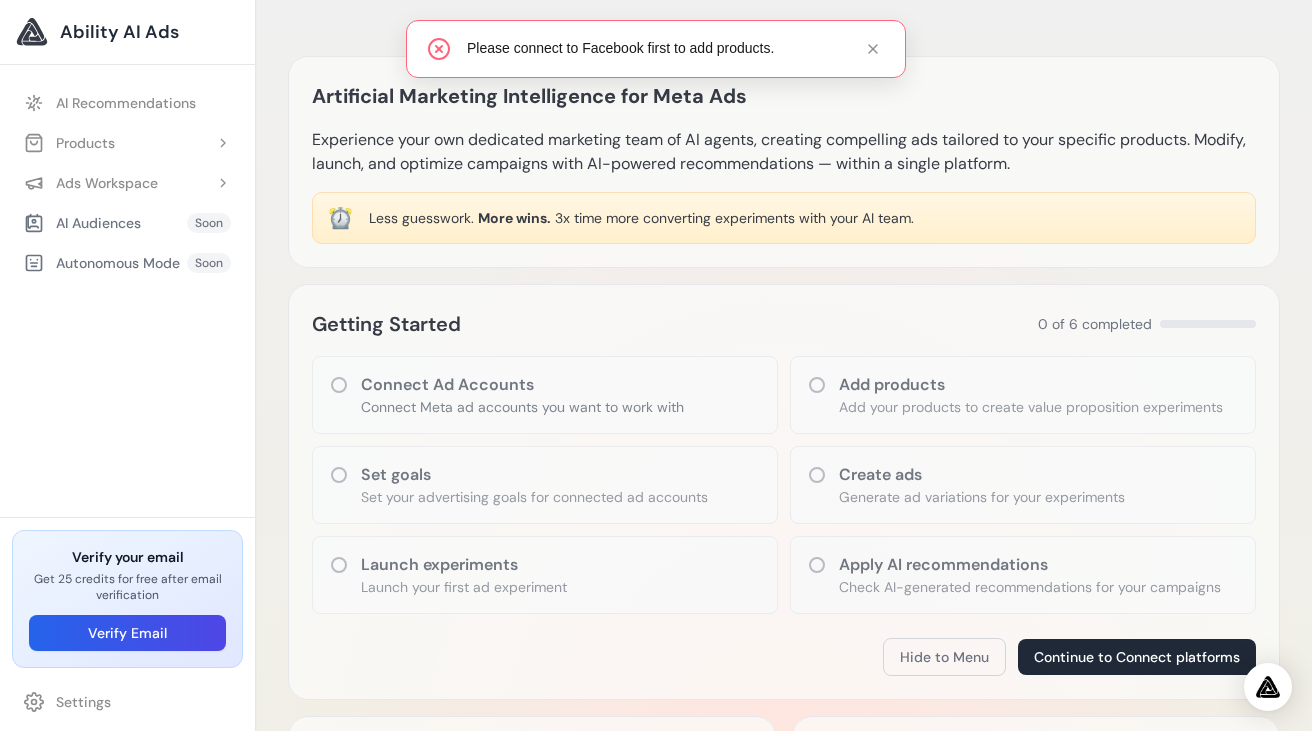 click on "Connect Meta ad accounts you want to work with" at bounding box center [522, 407] 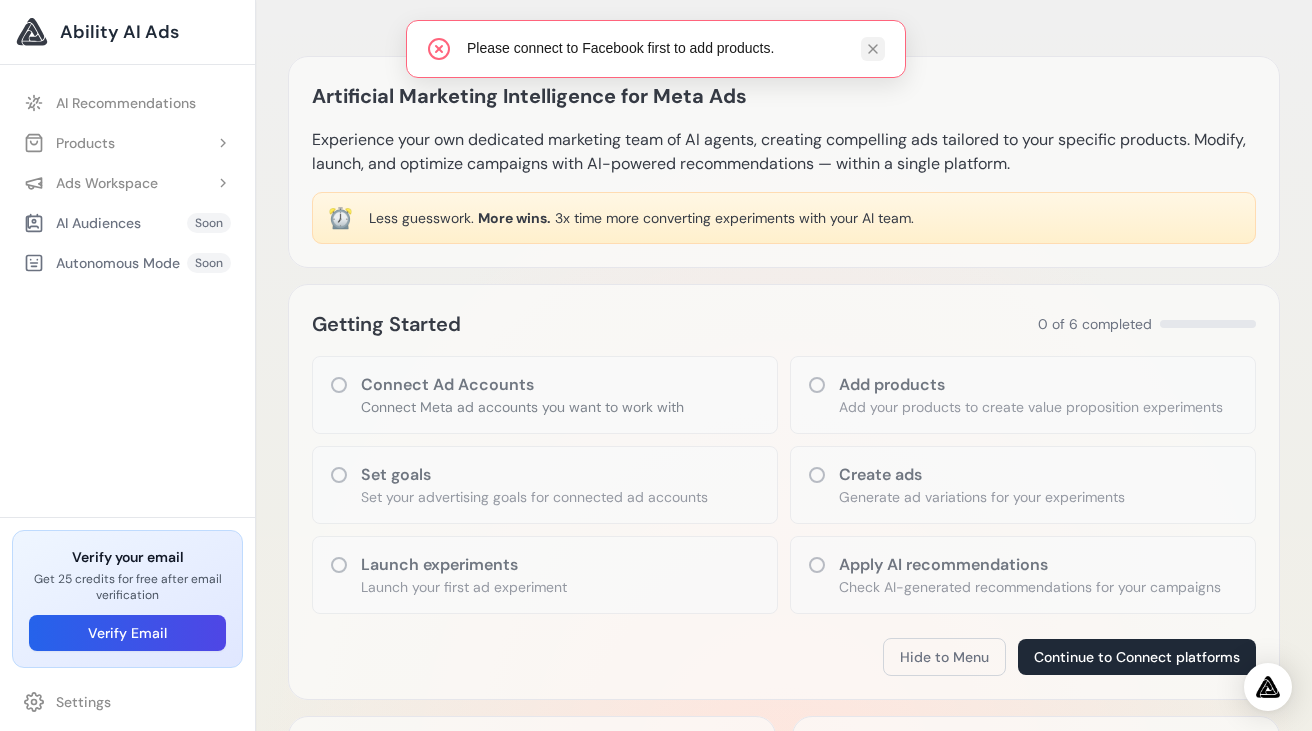 click 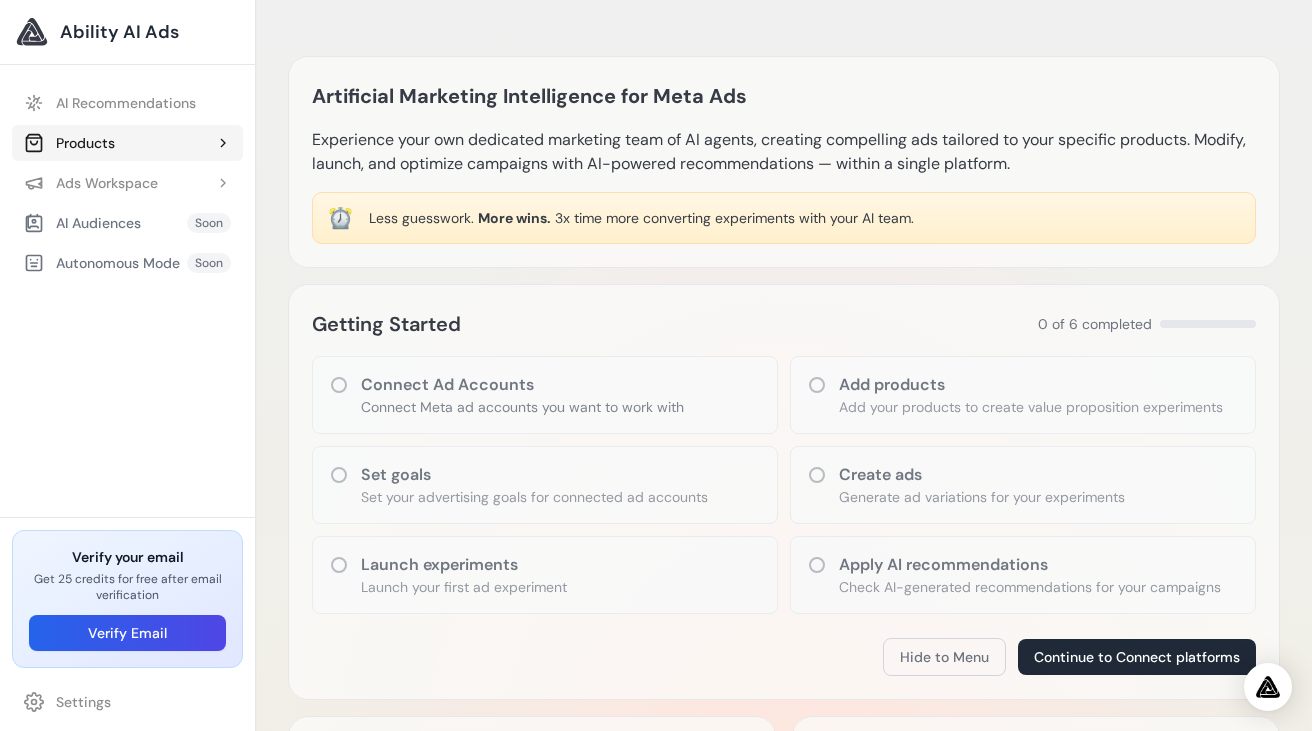 click on "Products" at bounding box center [127, 143] 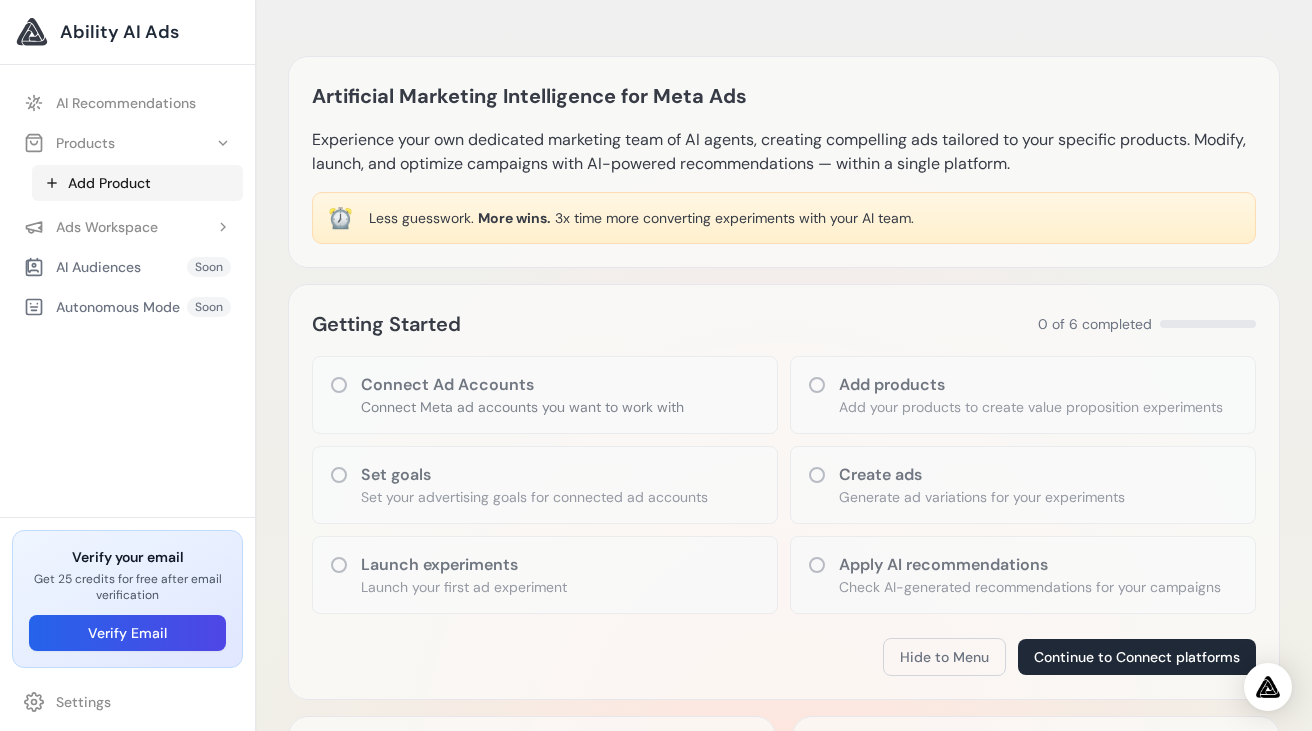 click on "Add Product" at bounding box center [137, 183] 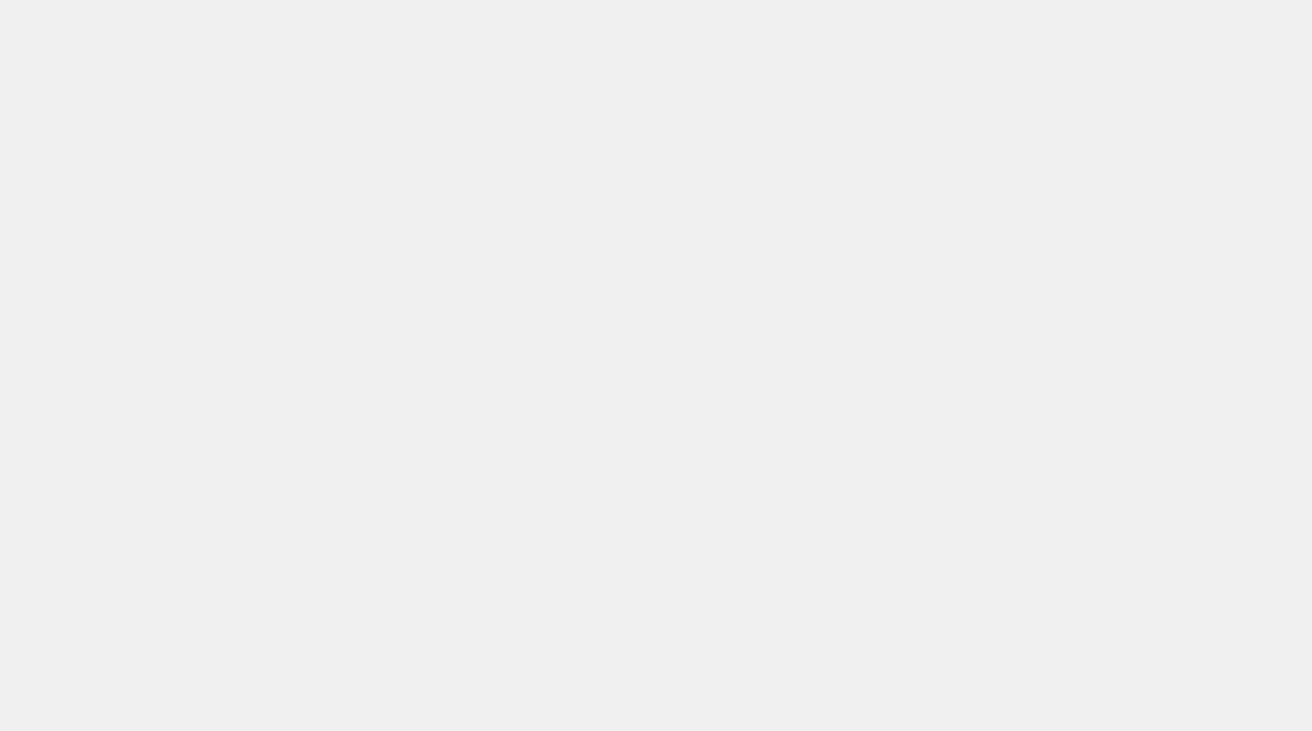 scroll, scrollTop: 0, scrollLeft: 0, axis: both 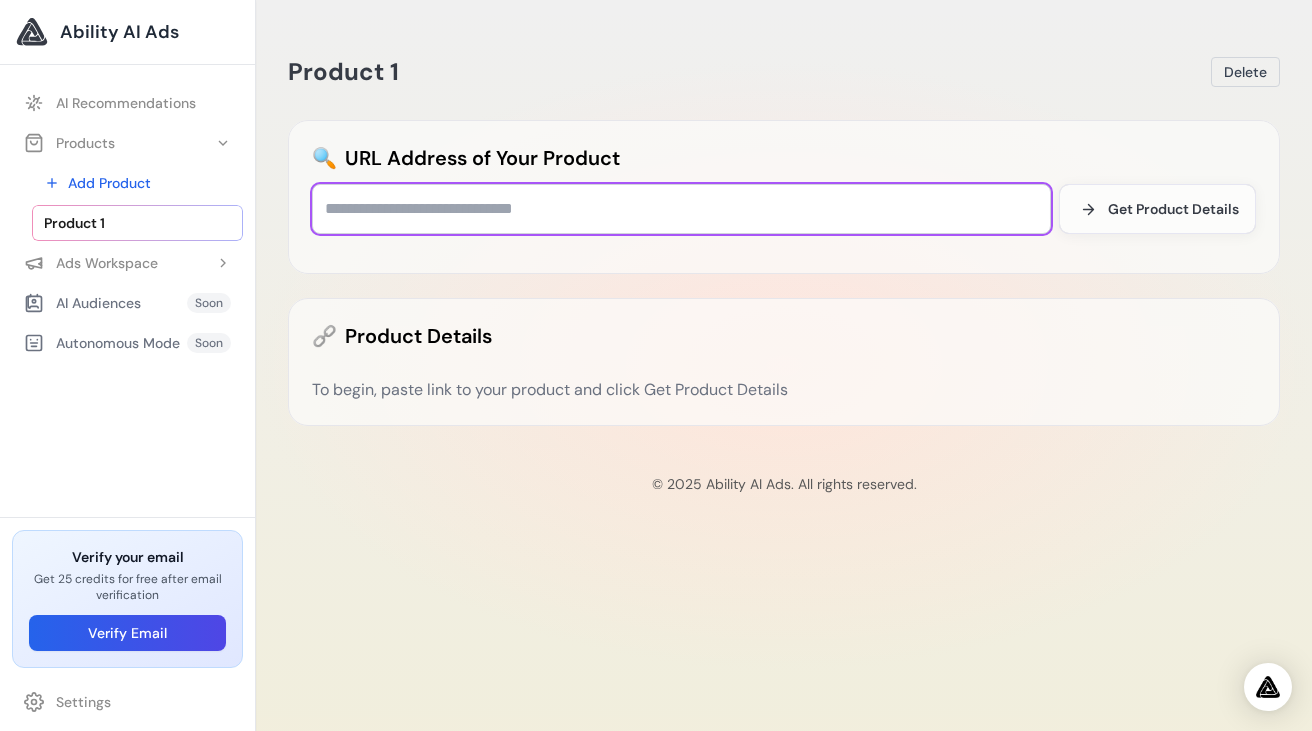 click at bounding box center [681, 209] 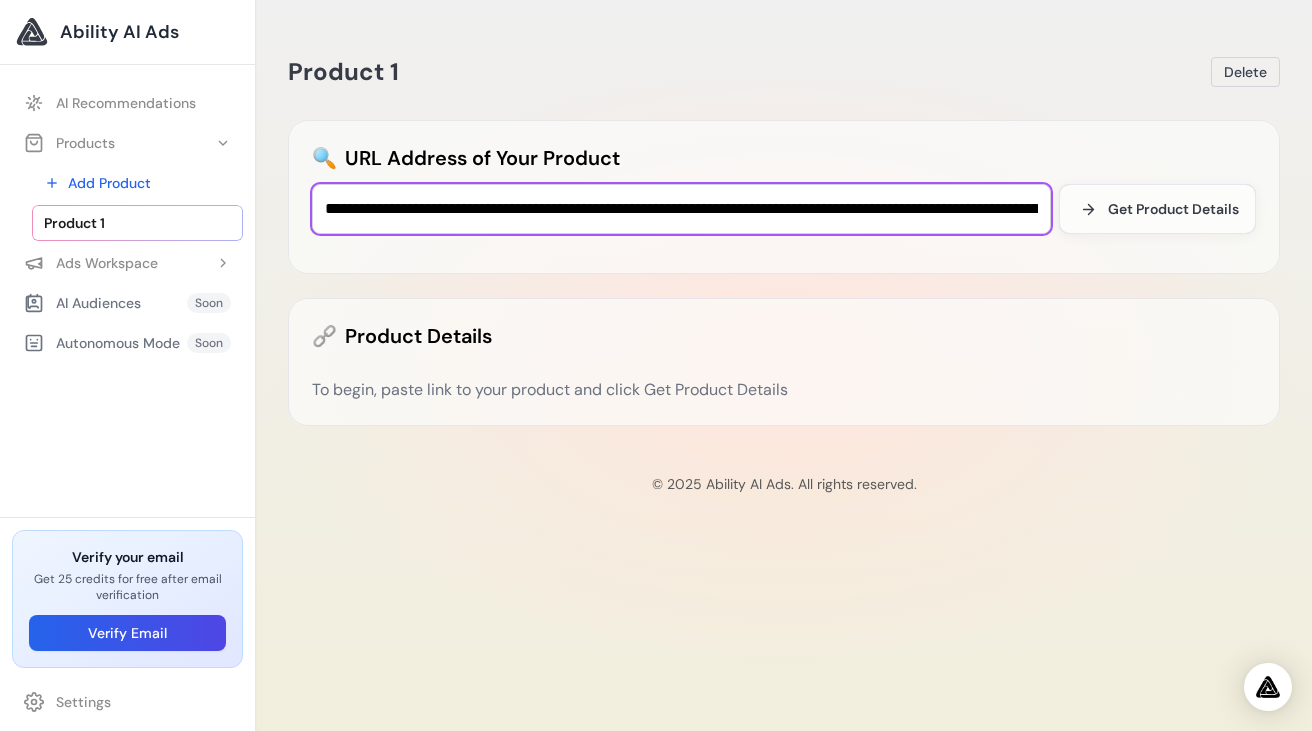 scroll, scrollTop: 0, scrollLeft: 2399, axis: horizontal 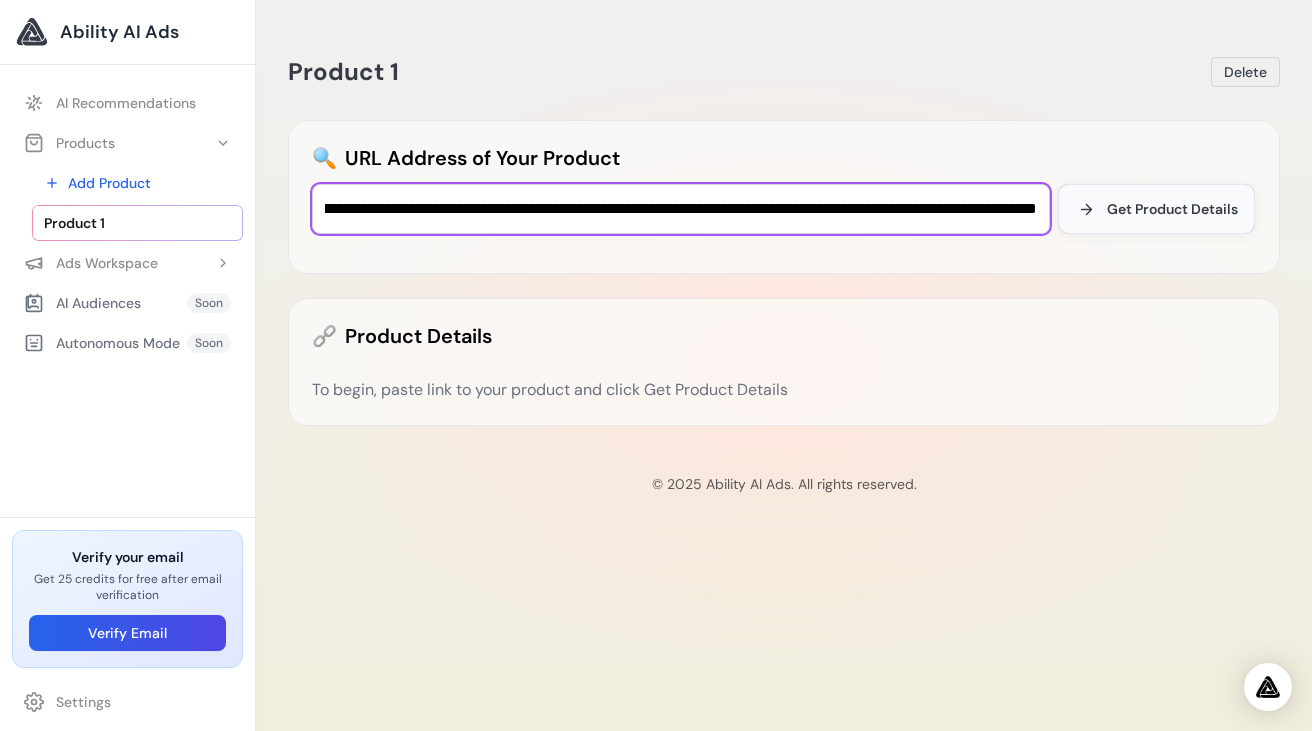type on "**********" 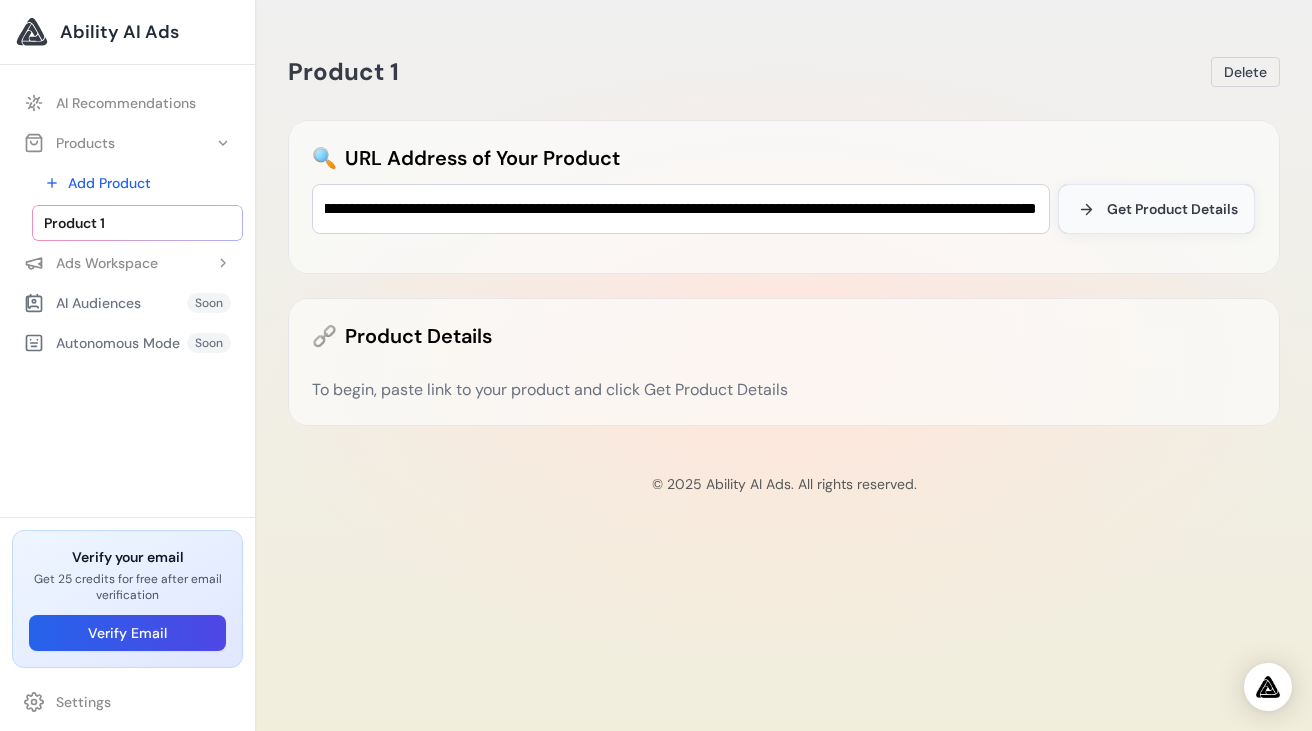 click on "Get Product Details" at bounding box center (1156, 209) 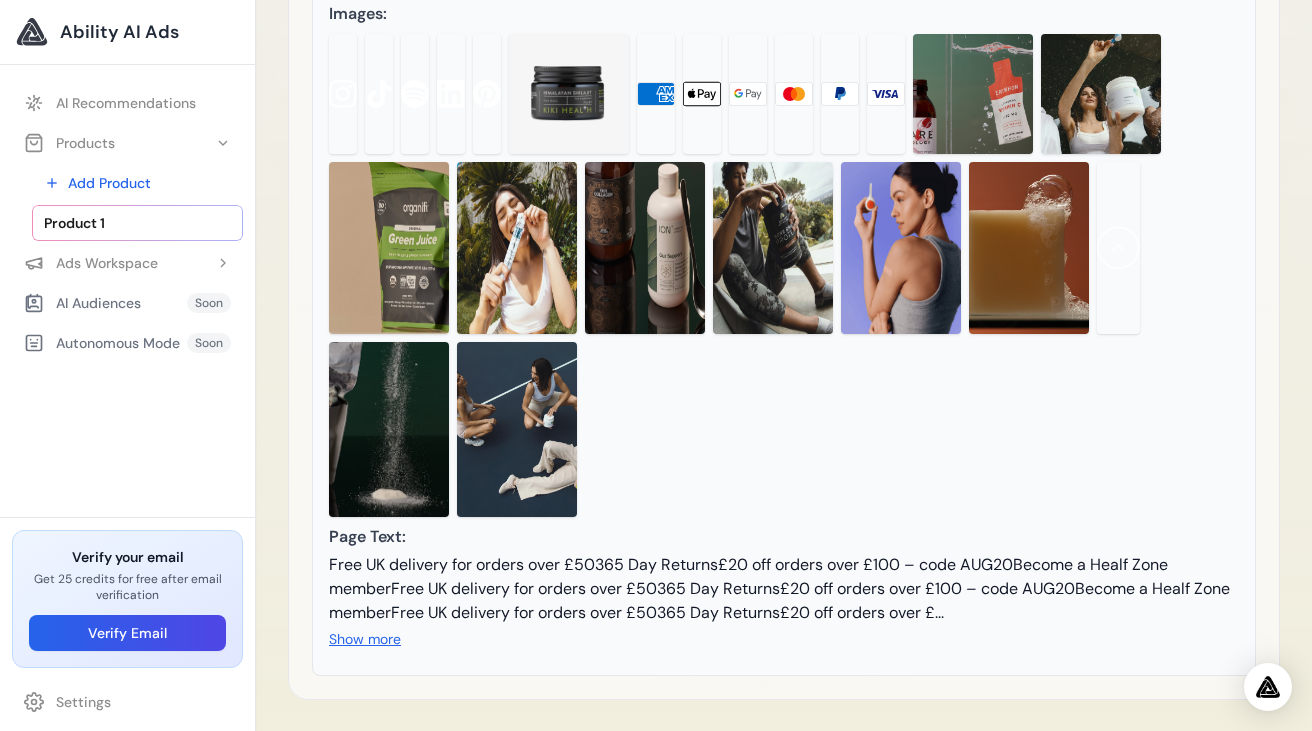 scroll, scrollTop: 444, scrollLeft: 0, axis: vertical 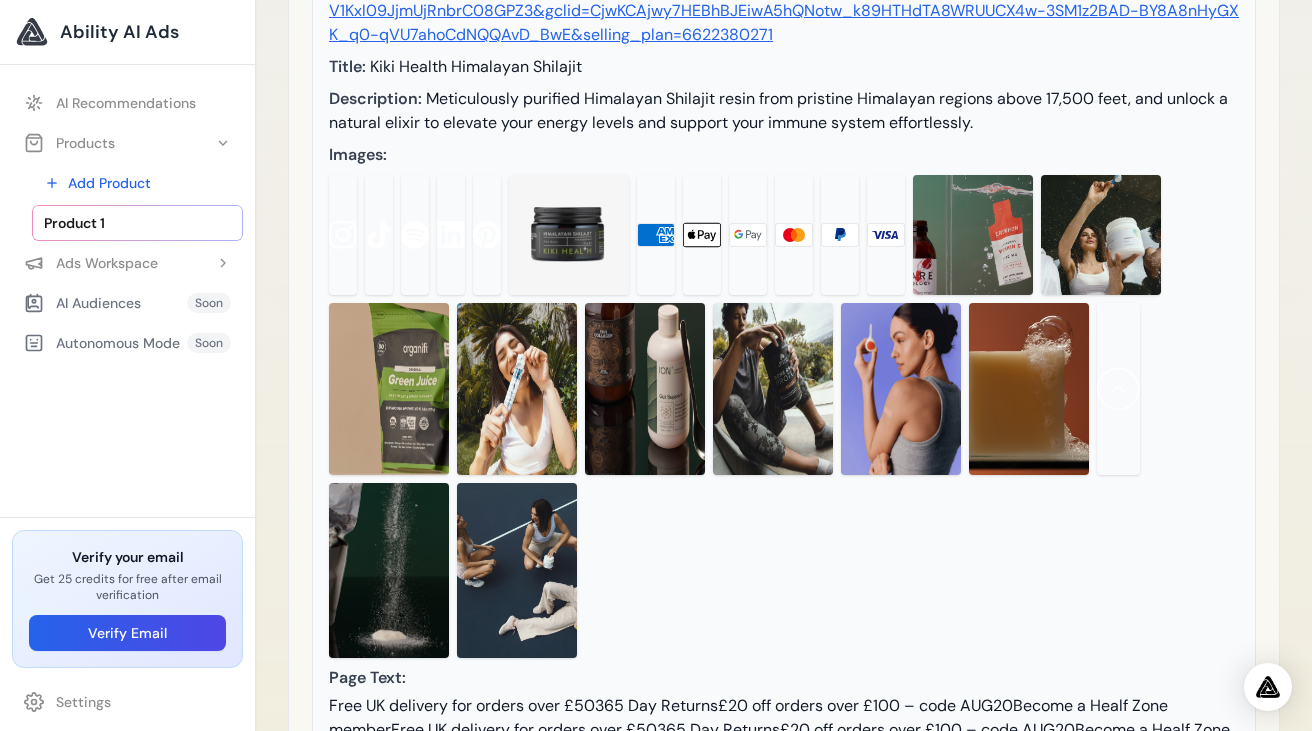 click at bounding box center (901, 389) 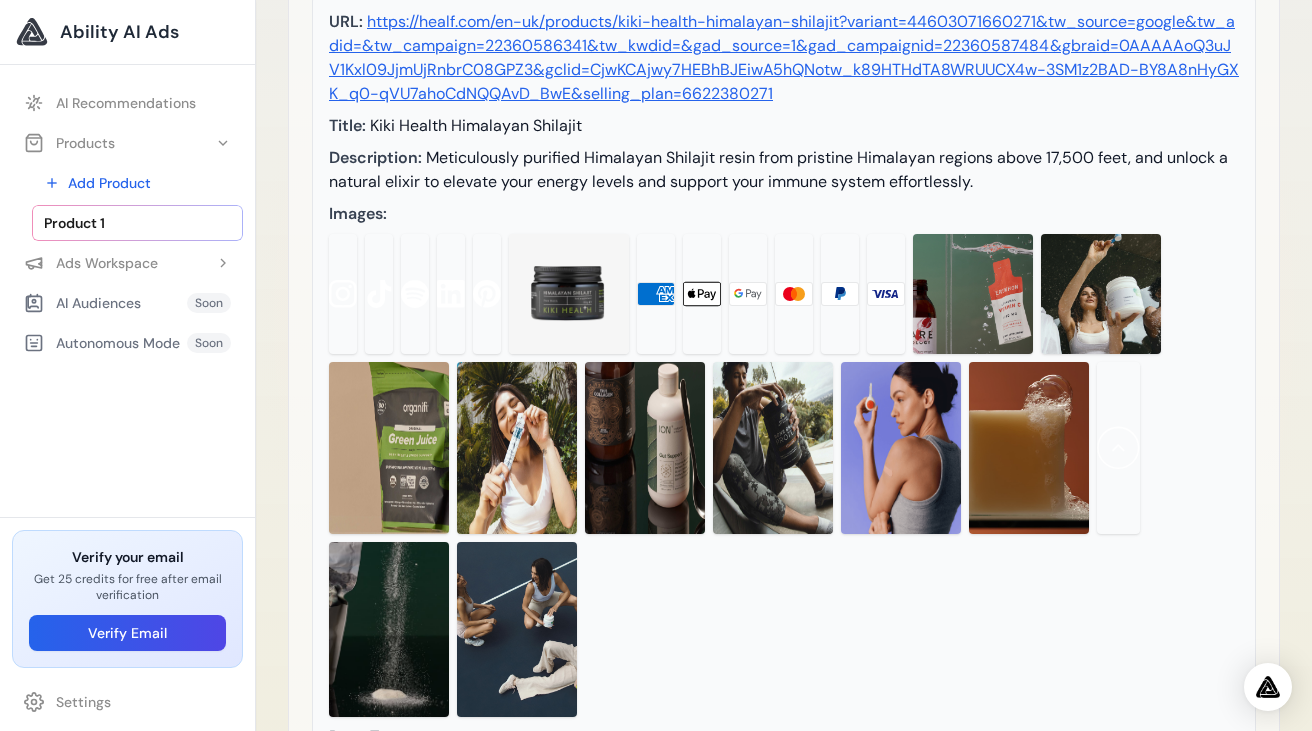 scroll, scrollTop: 368, scrollLeft: 0, axis: vertical 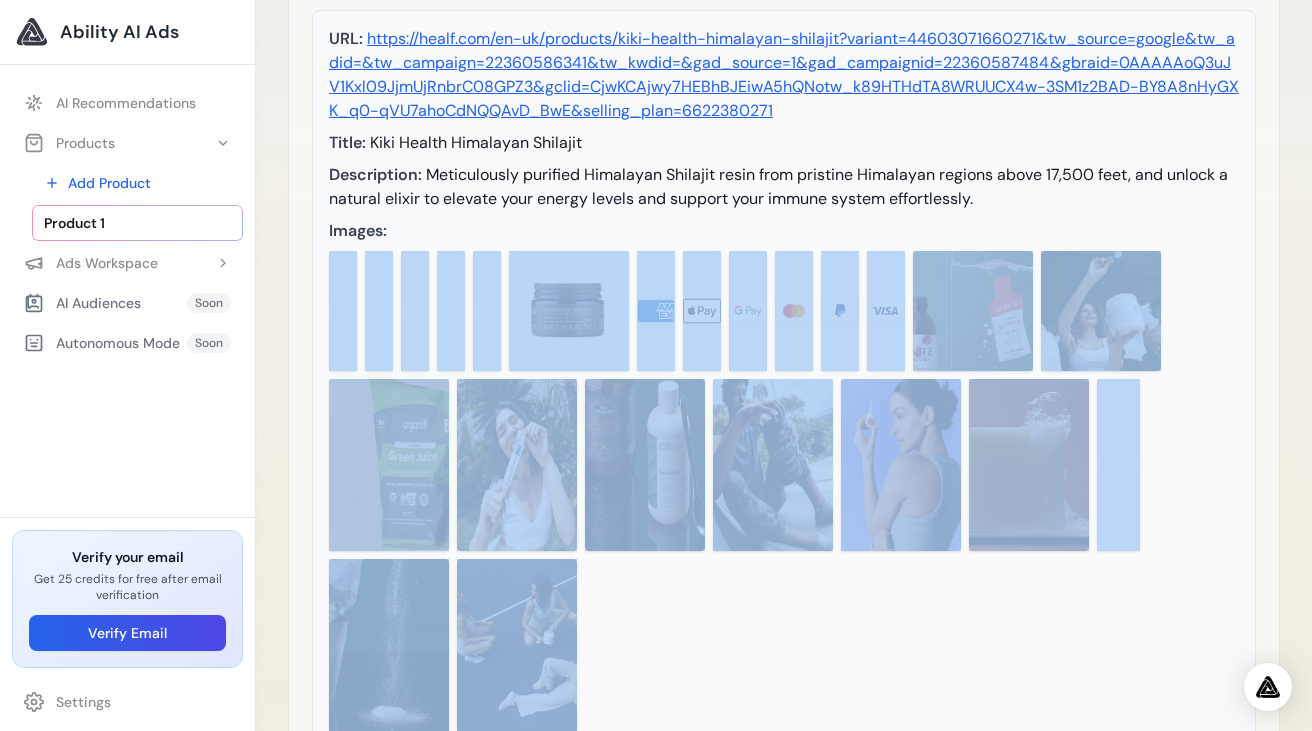 click at bounding box center [901, 465] 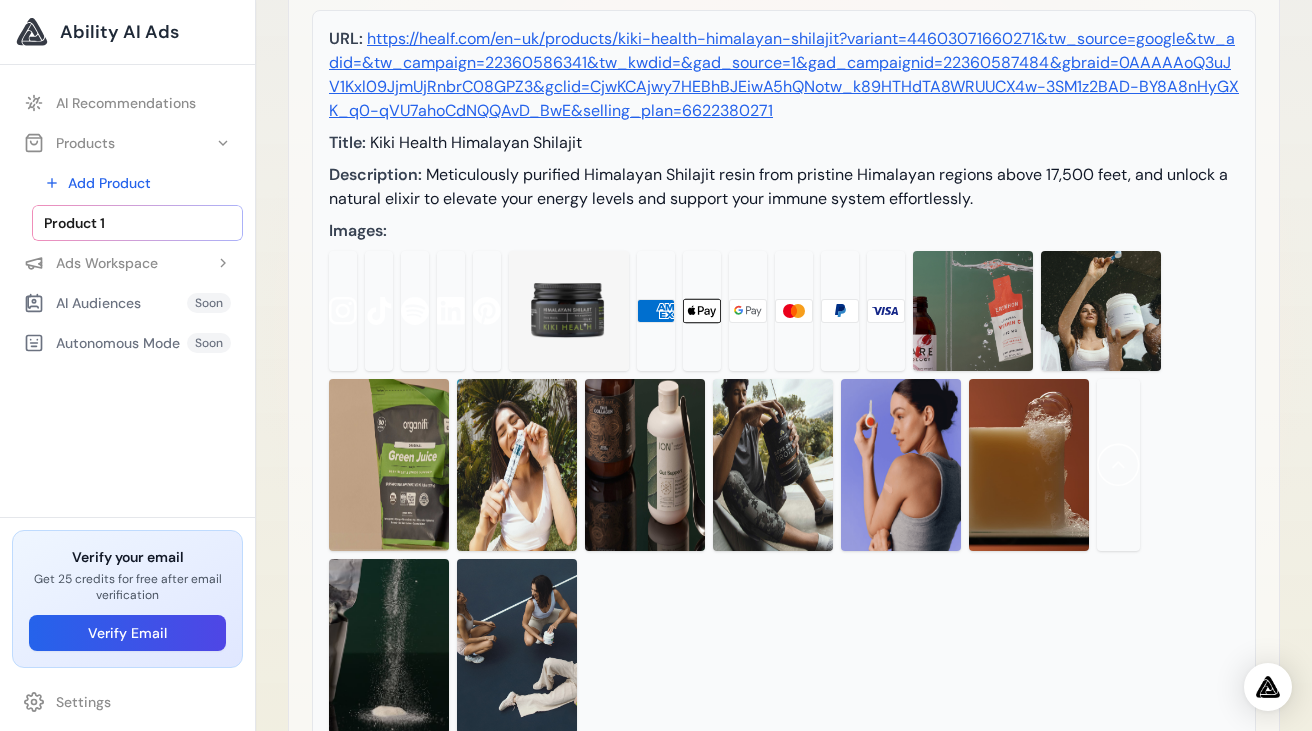 click at bounding box center [901, 465] 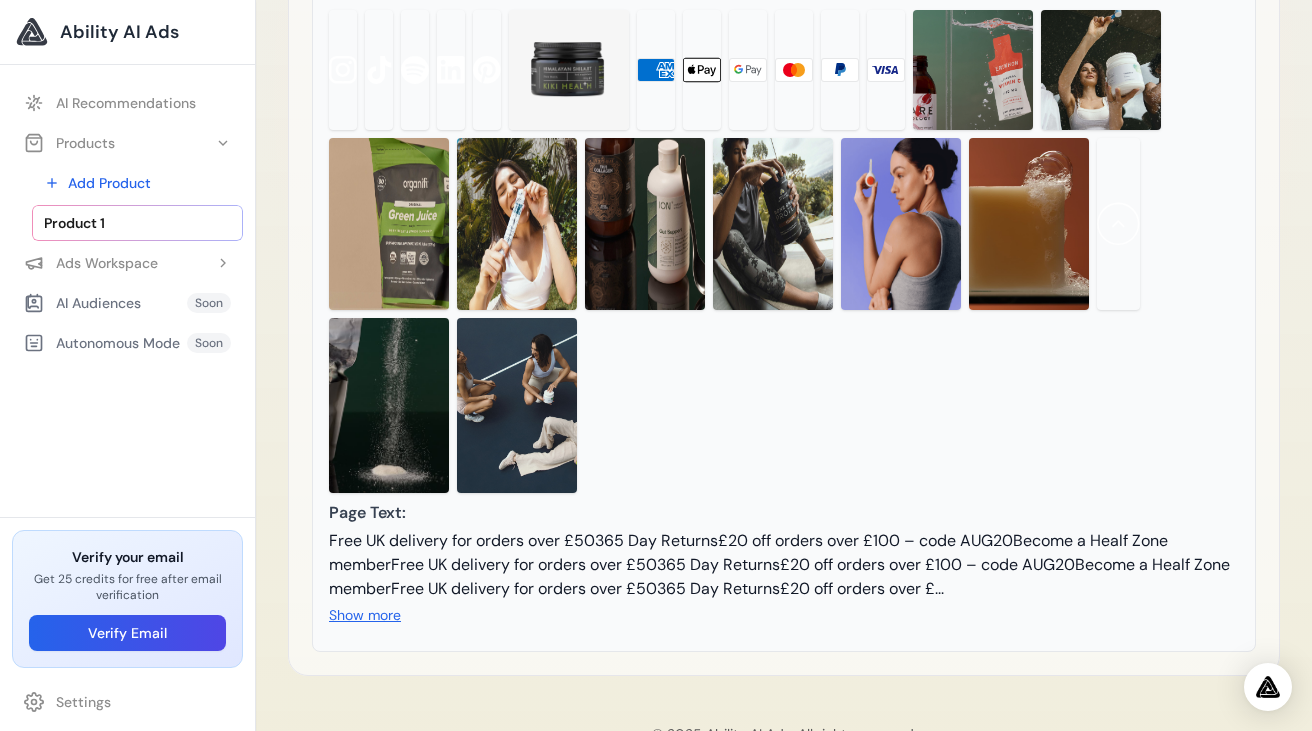 scroll, scrollTop: 717, scrollLeft: 0, axis: vertical 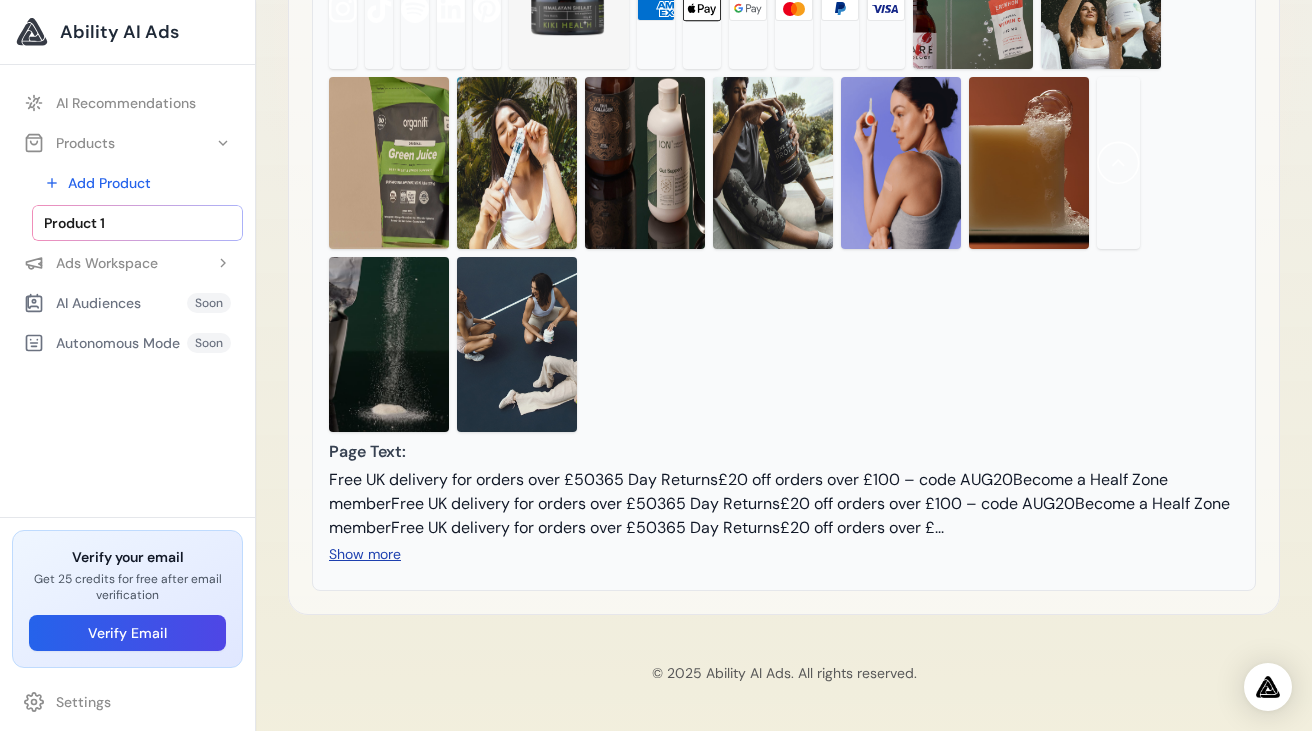 click on "Show more" at bounding box center [365, 554] 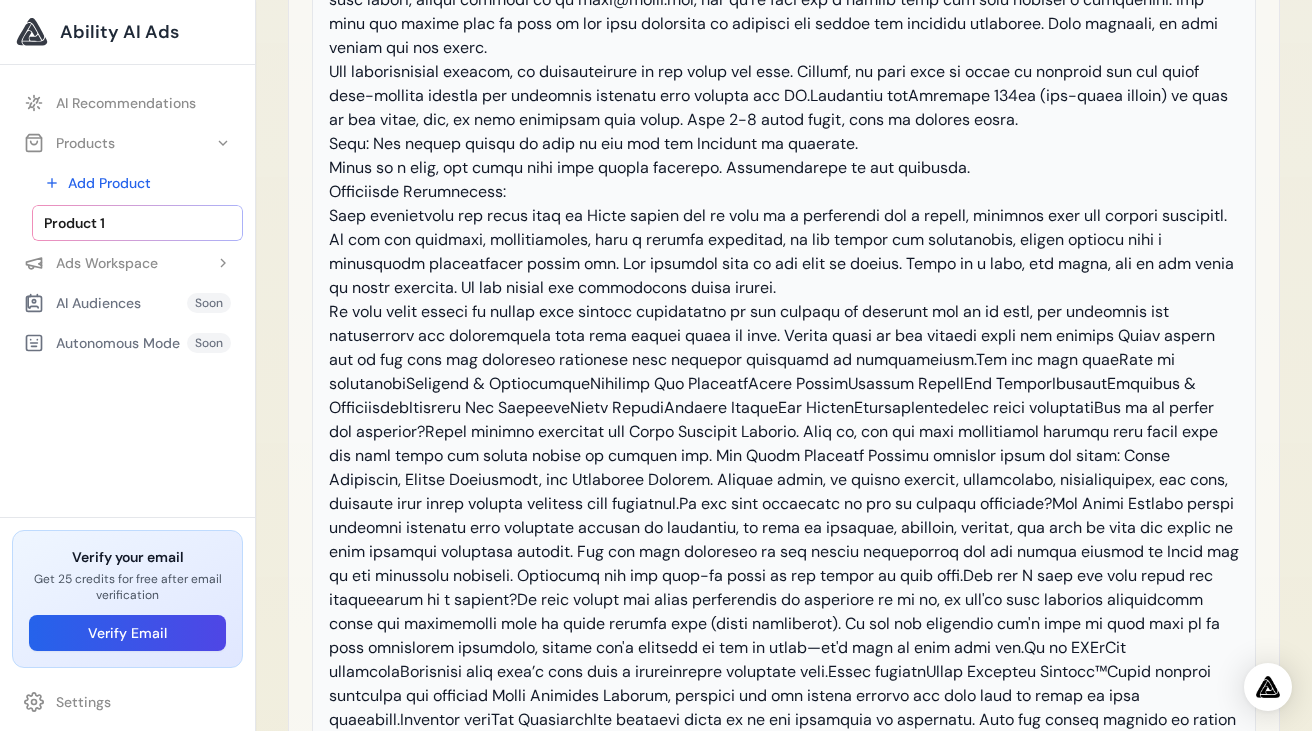 scroll, scrollTop: 2709, scrollLeft: 0, axis: vertical 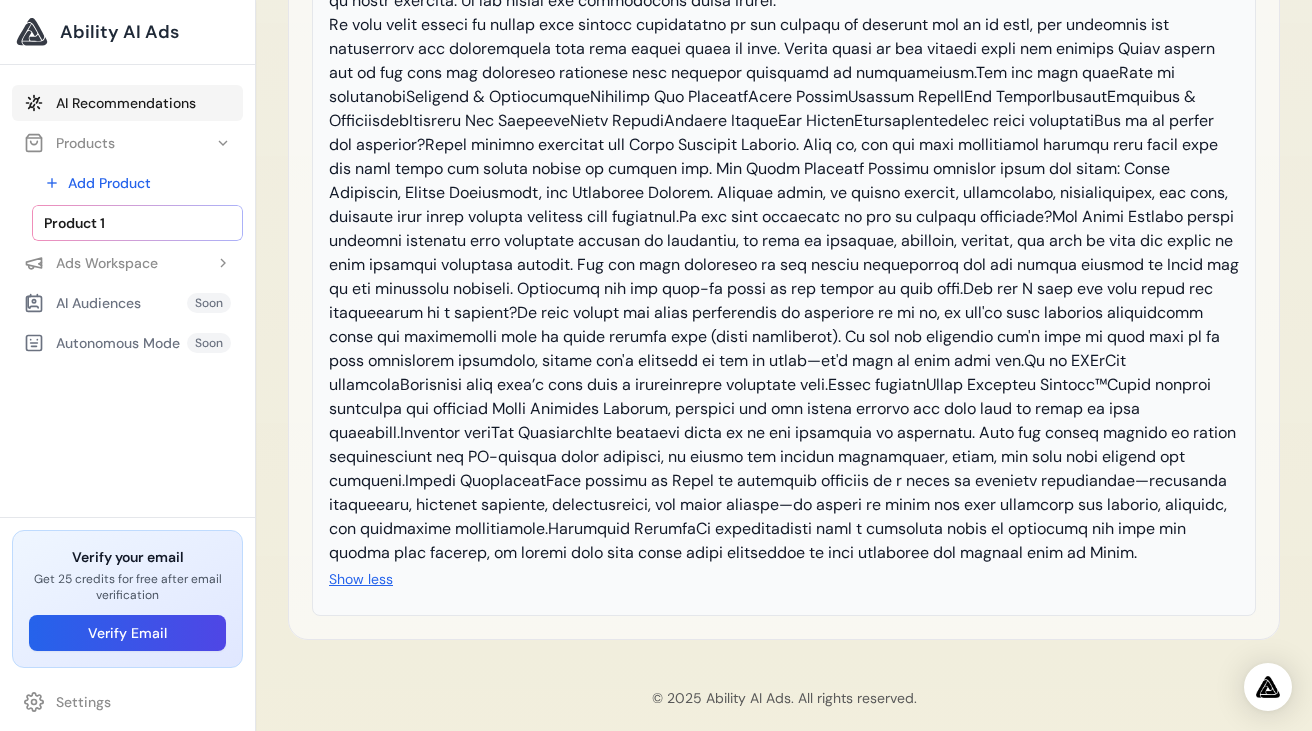 click on "AI Recommendations" at bounding box center [127, 103] 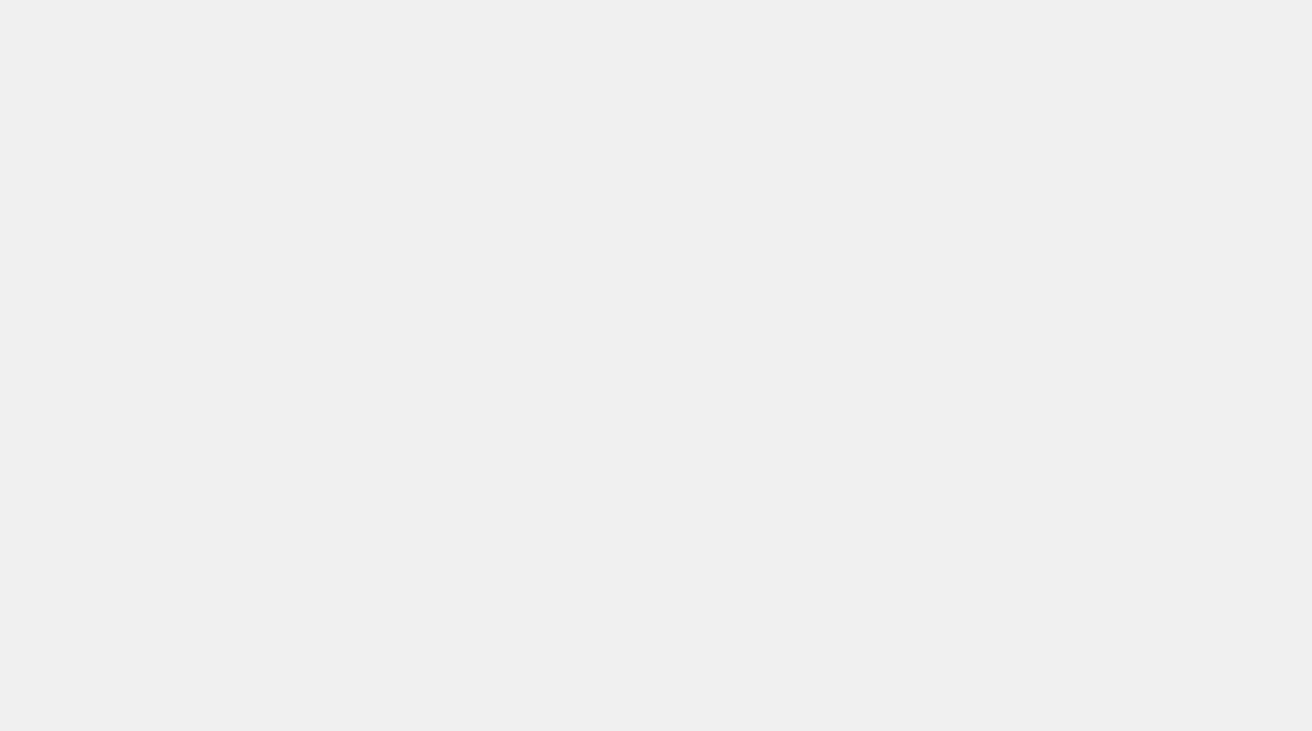scroll, scrollTop: 0, scrollLeft: 0, axis: both 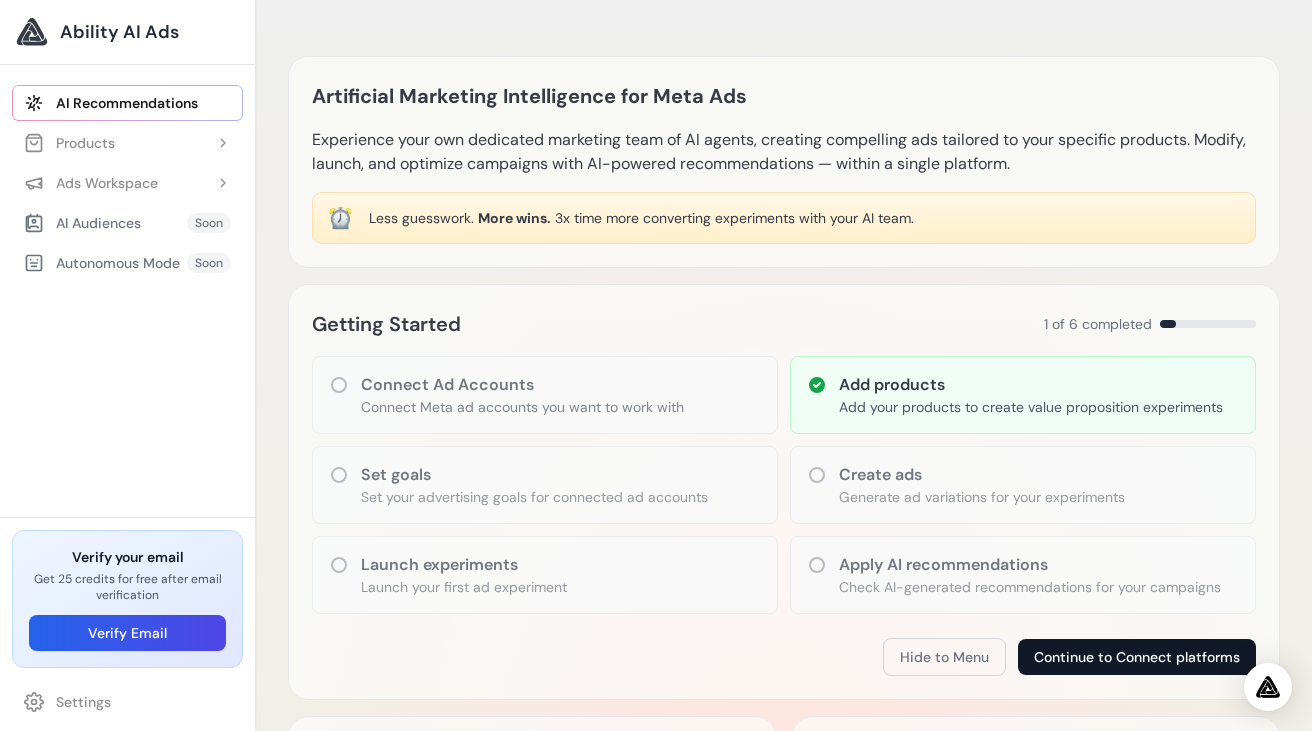 click on "Continue to Connect platforms" at bounding box center [1137, 657] 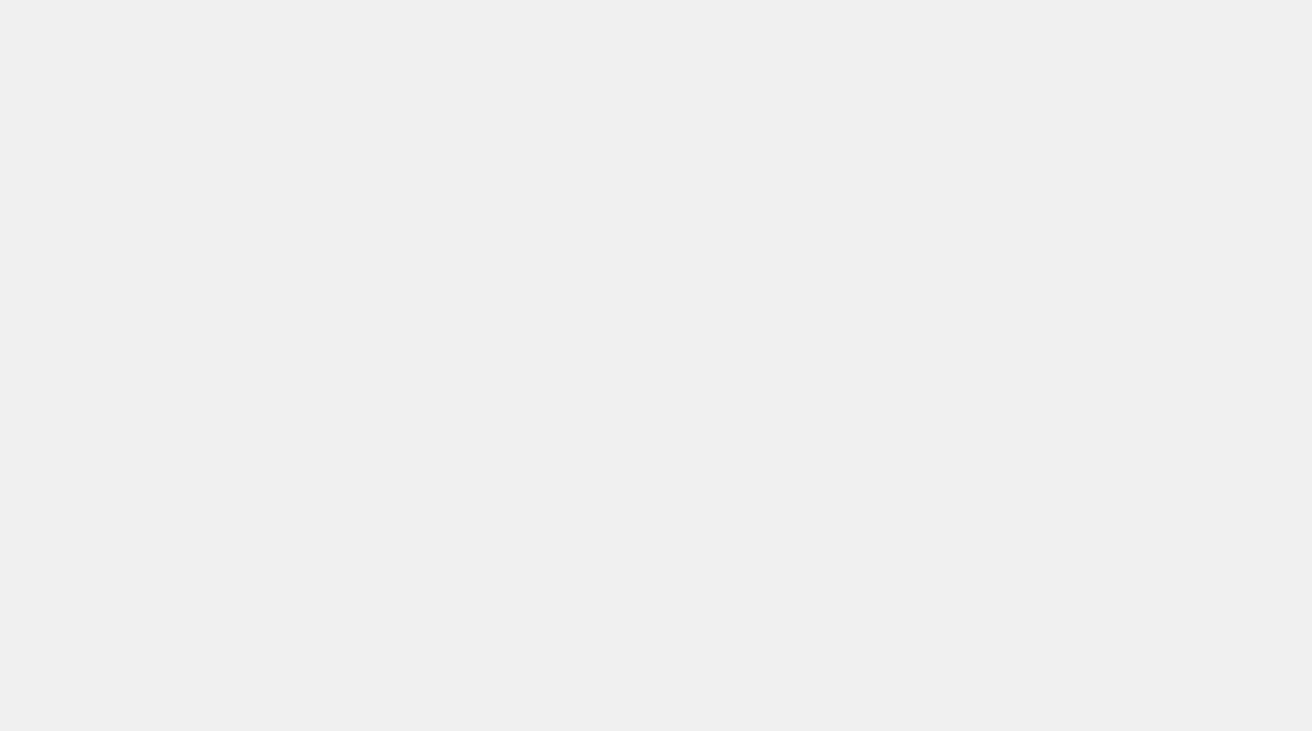 scroll, scrollTop: 0, scrollLeft: 0, axis: both 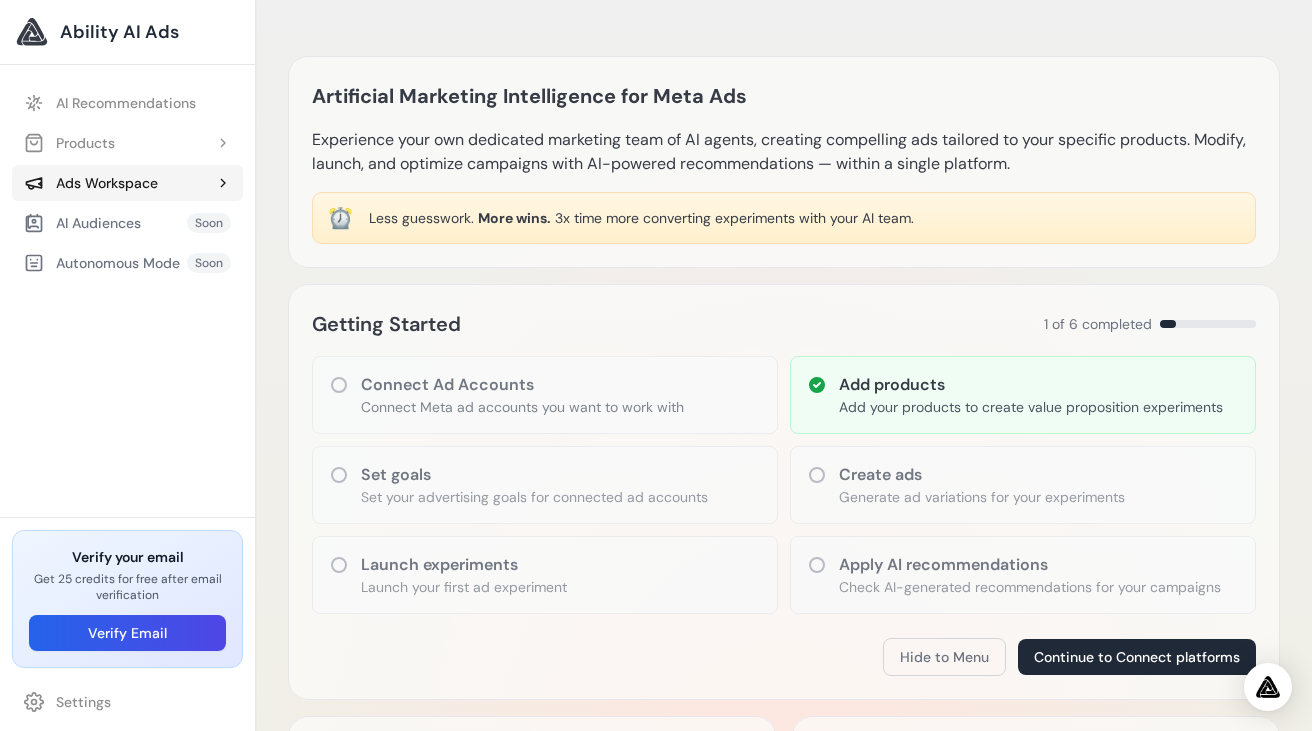 click on "Ads Workspace" at bounding box center (91, 183) 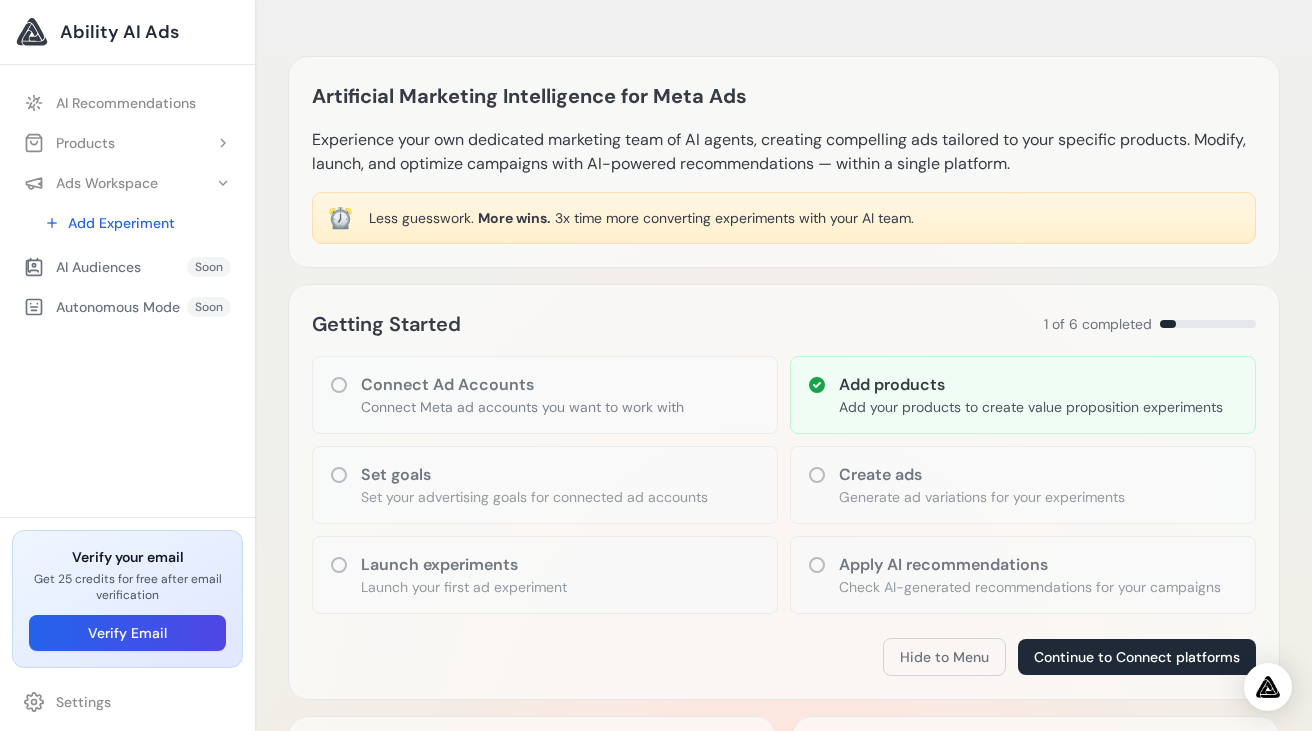 click on "AI Audiences" at bounding box center [82, 267] 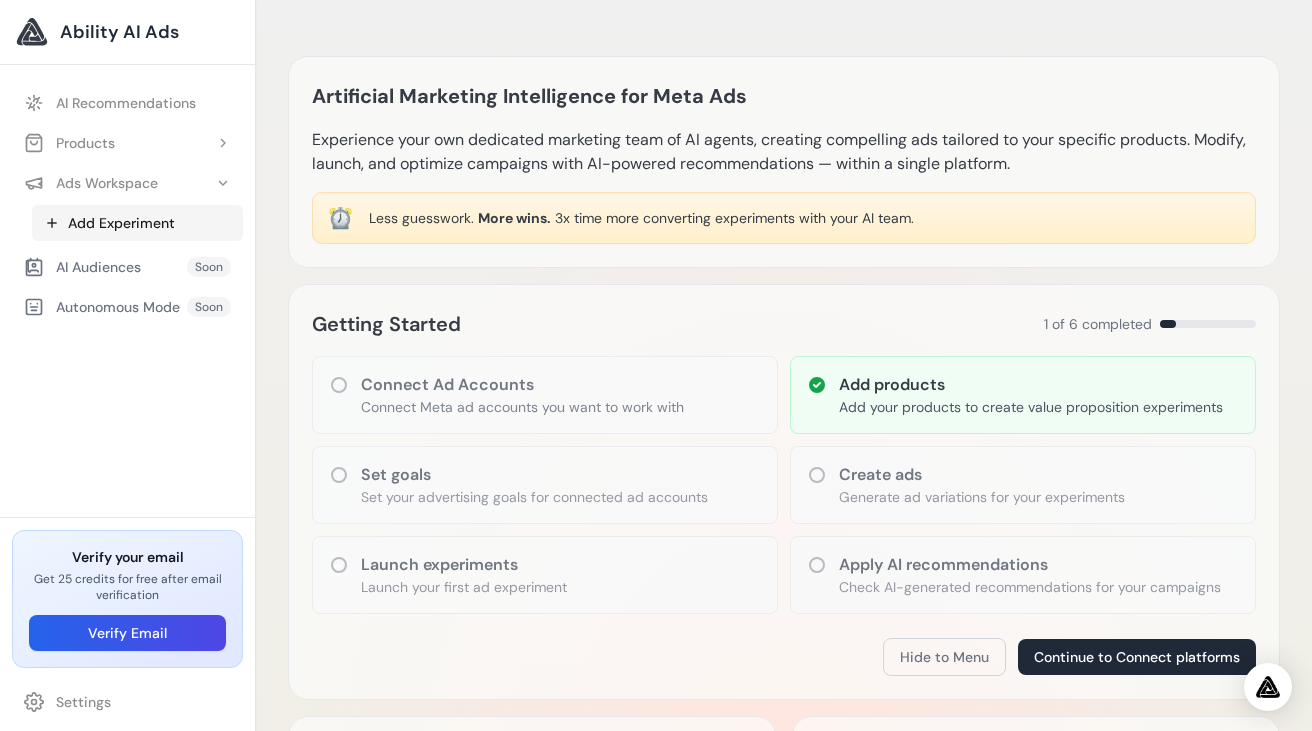 click on "Add Experiment" at bounding box center (137, 223) 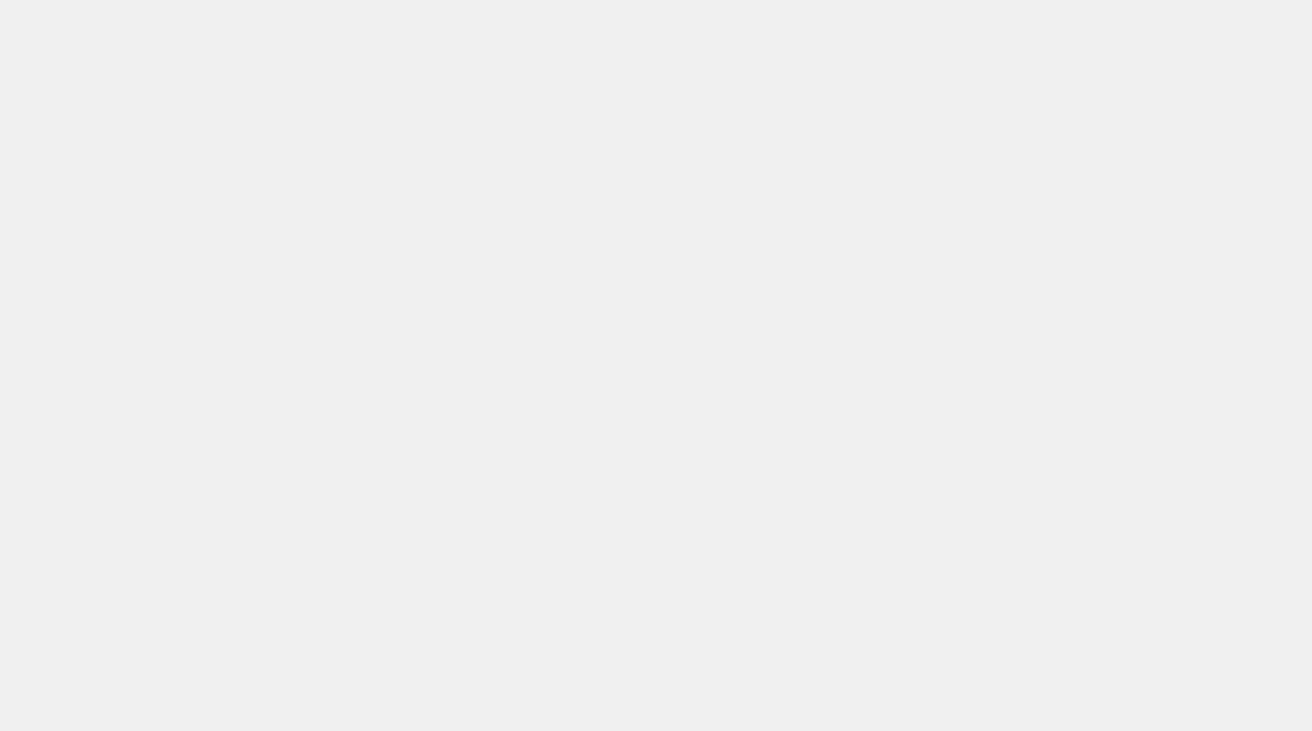 scroll, scrollTop: 0, scrollLeft: 0, axis: both 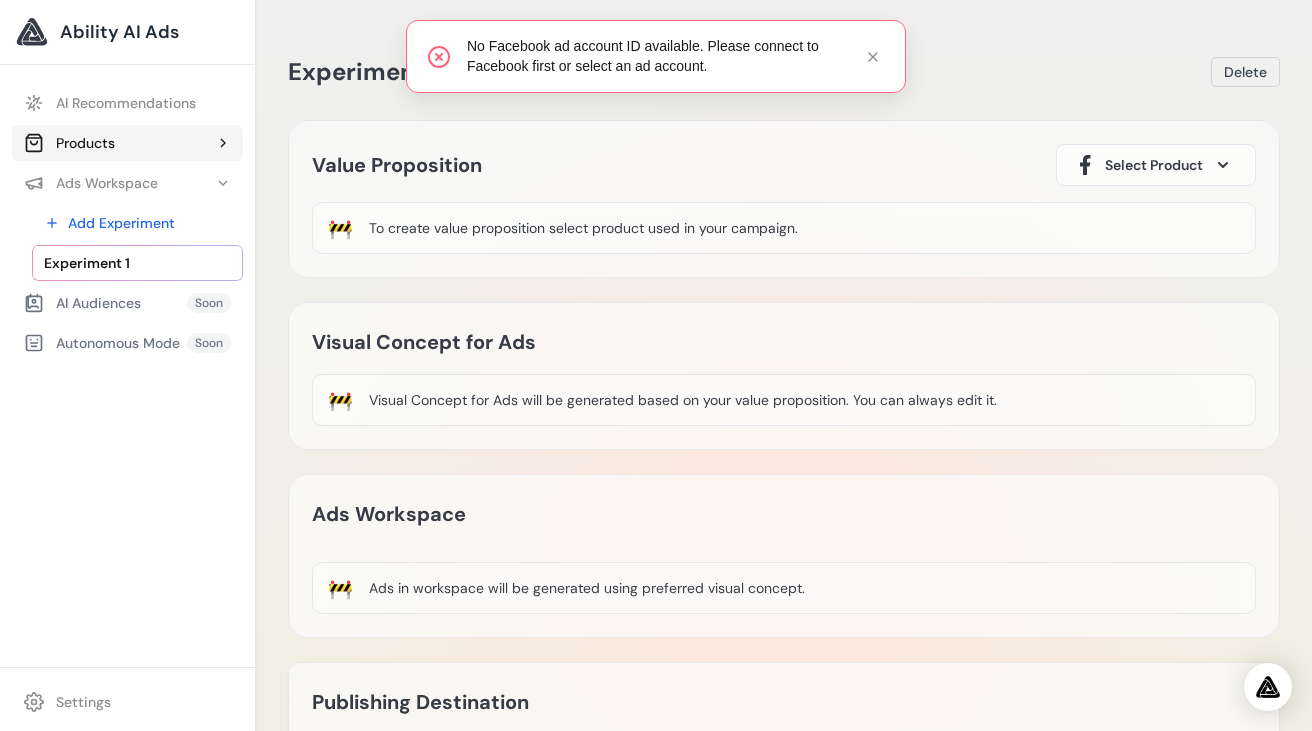 click on "Products" at bounding box center (127, 143) 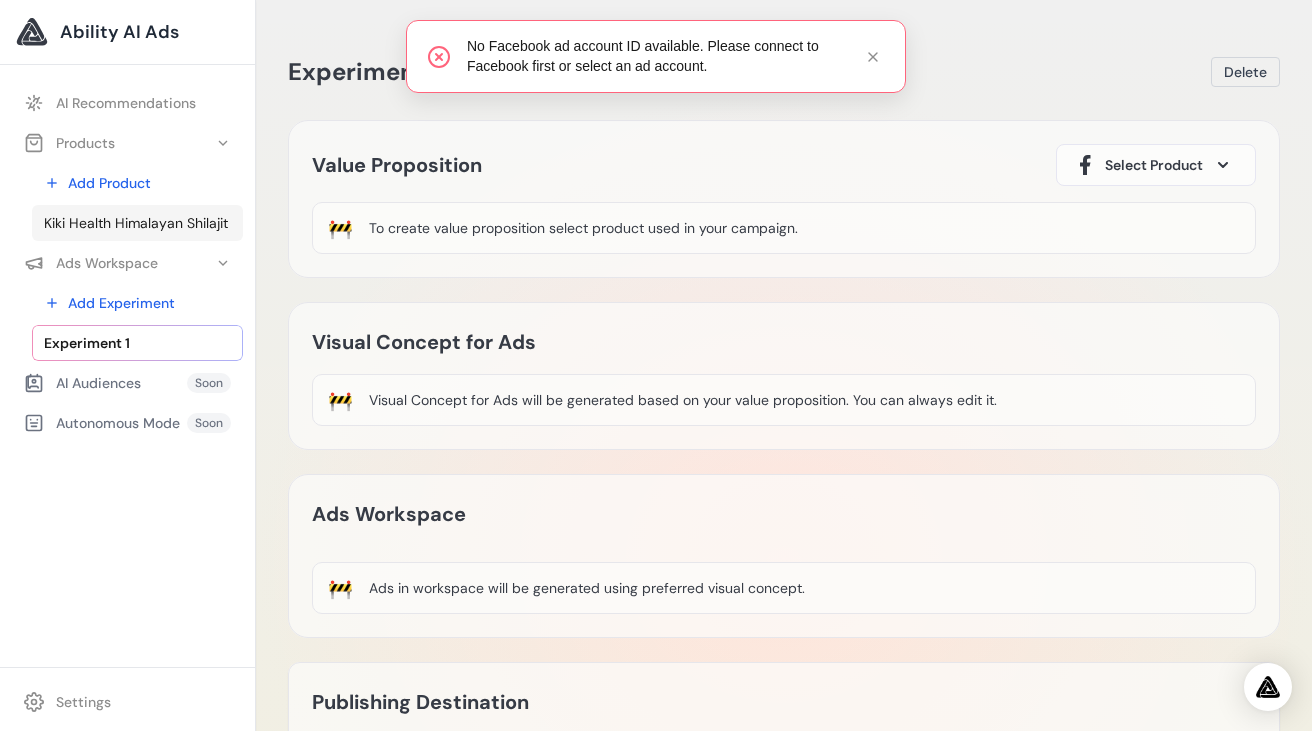 click on "Kiki Health Himalayan Shilajit" at bounding box center (136, 223) 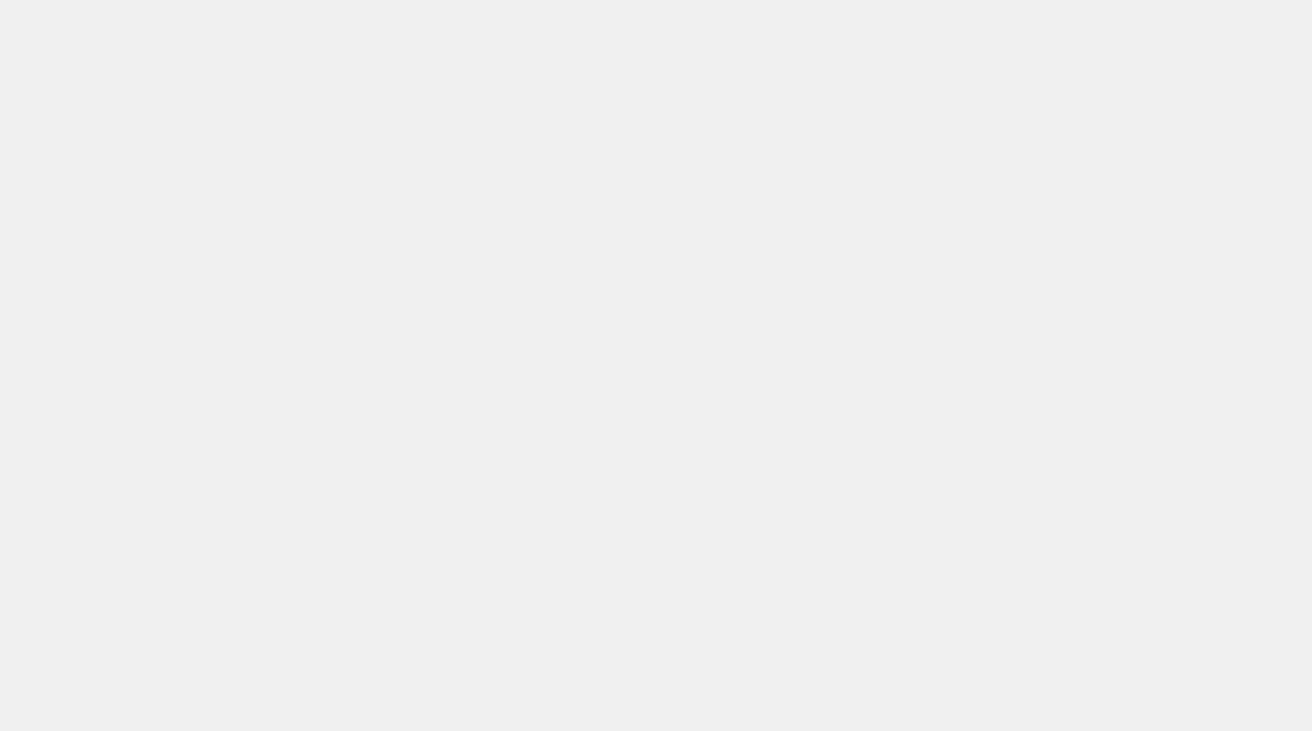 scroll, scrollTop: 0, scrollLeft: 0, axis: both 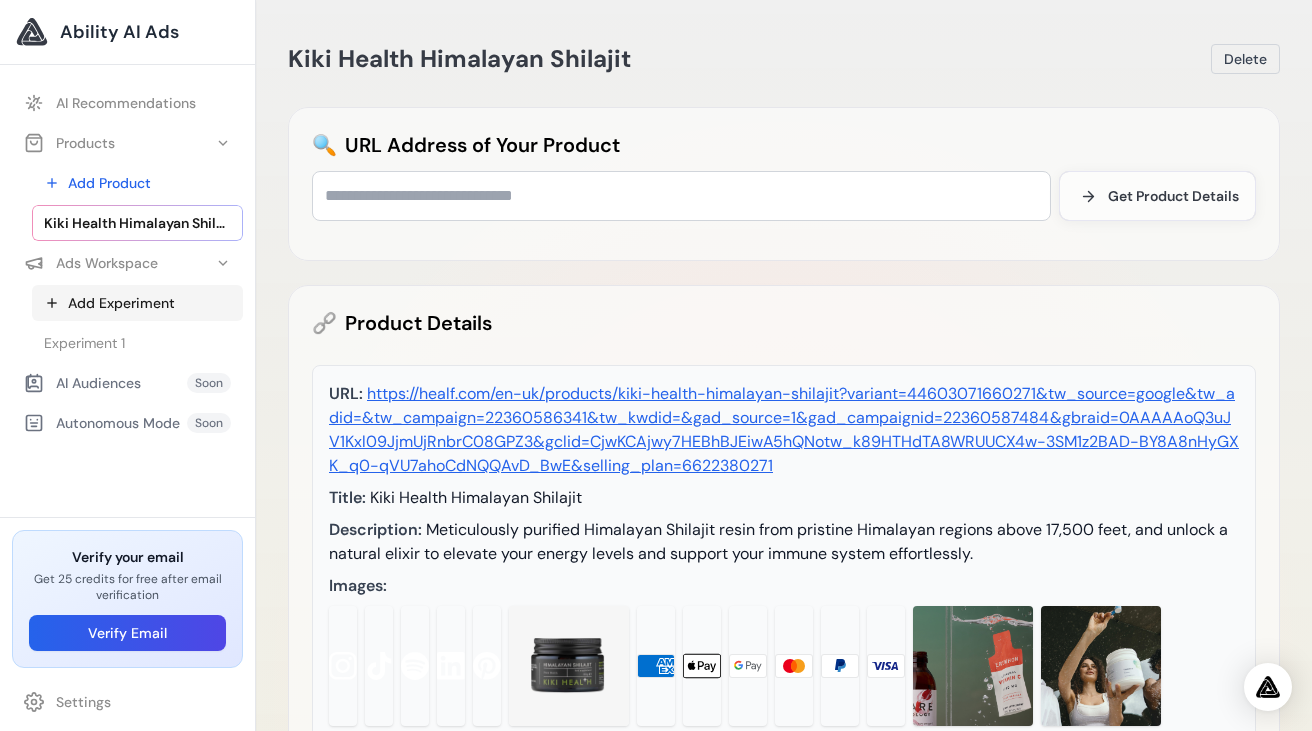 click on "Add Experiment" at bounding box center [137, 303] 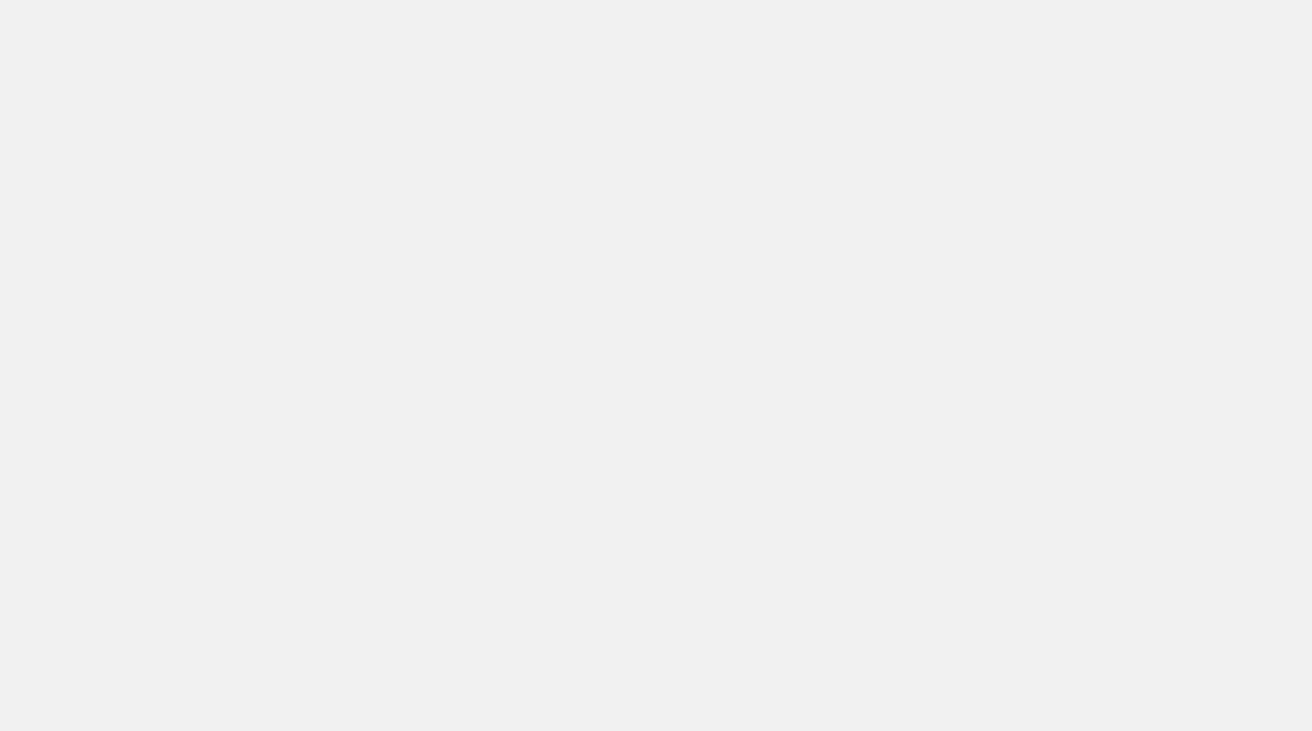scroll, scrollTop: 0, scrollLeft: 0, axis: both 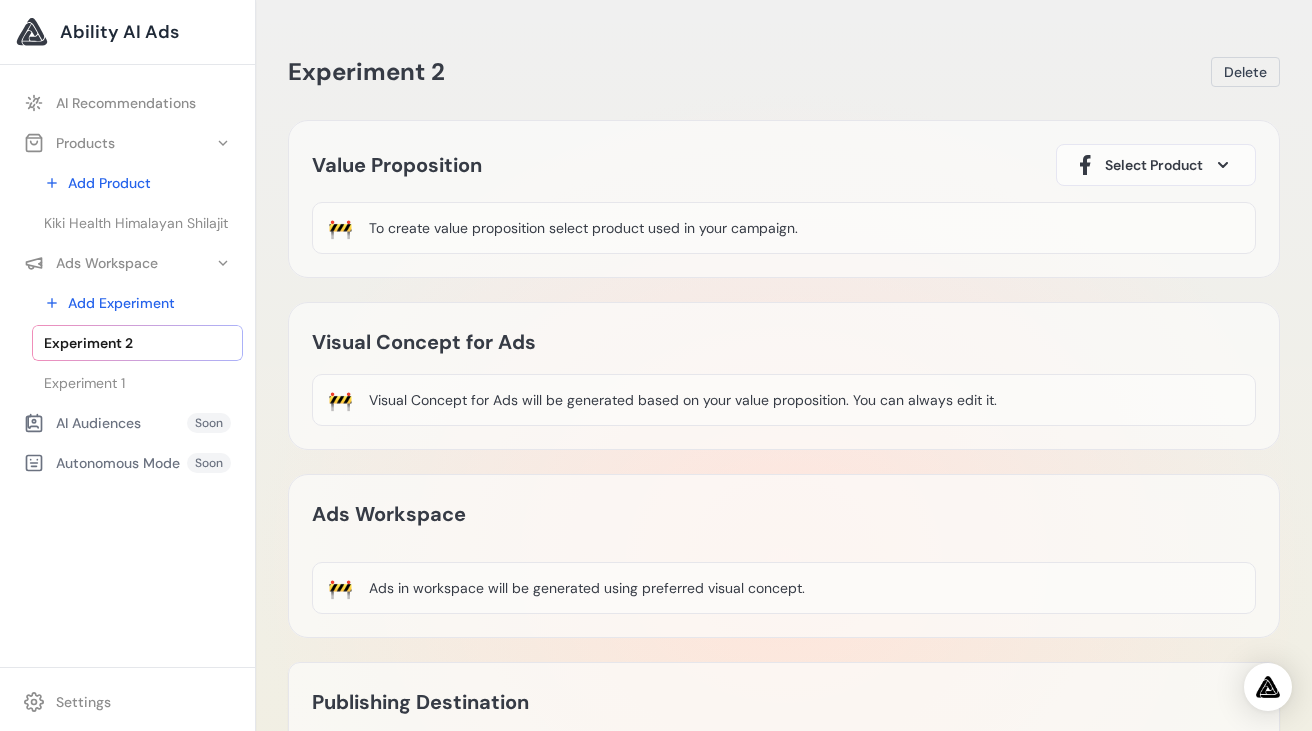 click on "Select Product" at bounding box center (1156, 165) 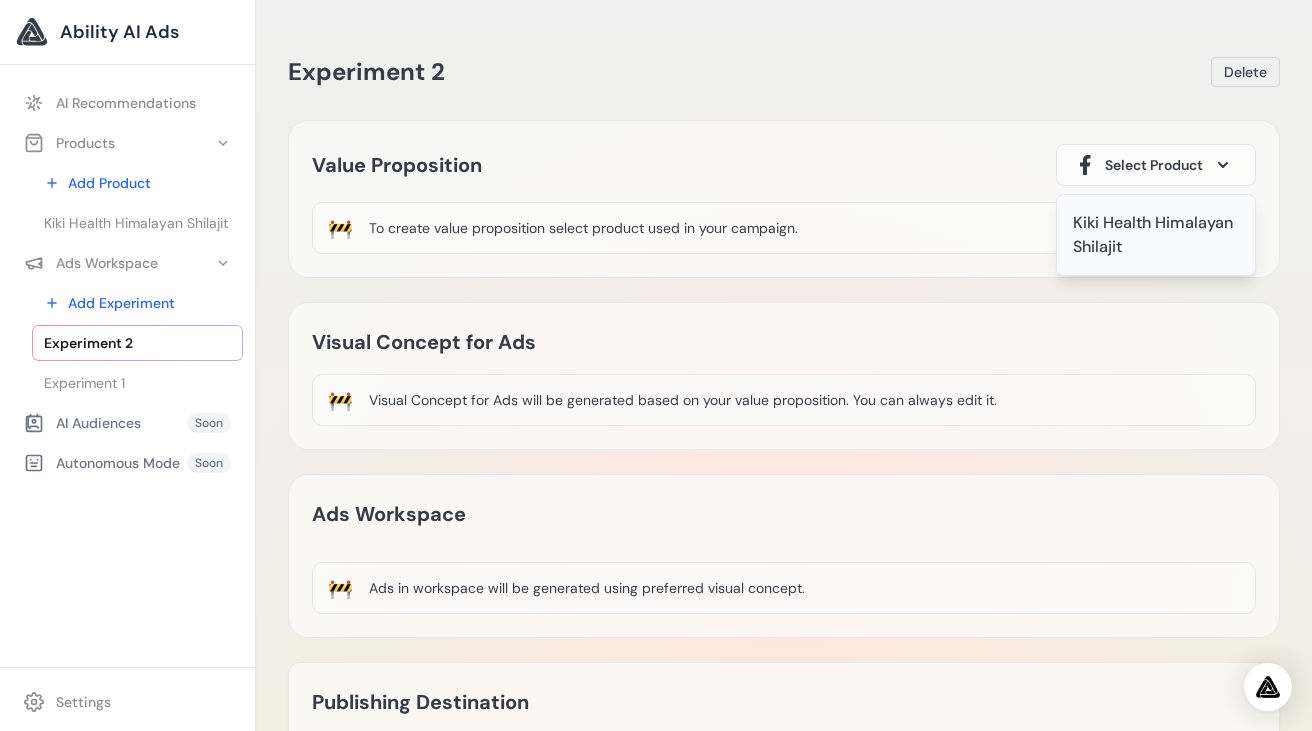 click on "Kiki Health Himalayan Shilajit" at bounding box center (1156, 235) 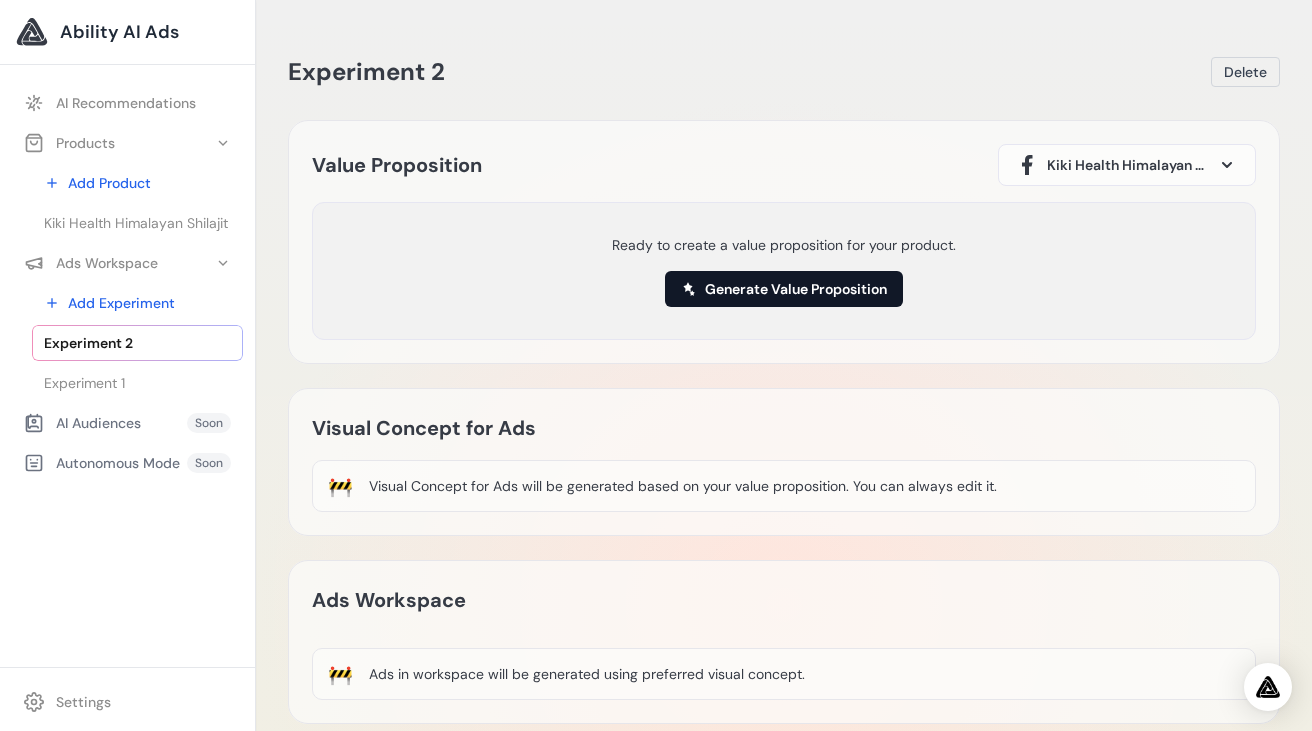 click on "Generate Value Proposition" at bounding box center [784, 289] 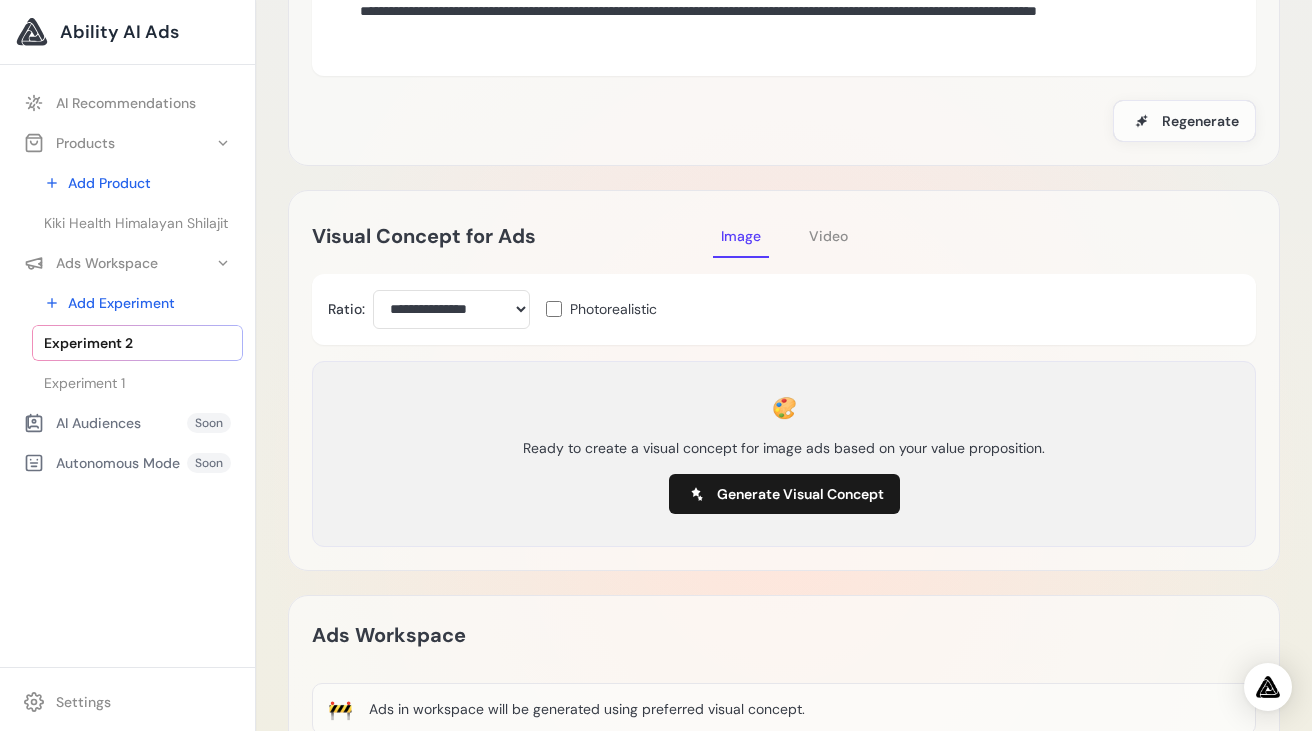 scroll, scrollTop: 272, scrollLeft: 0, axis: vertical 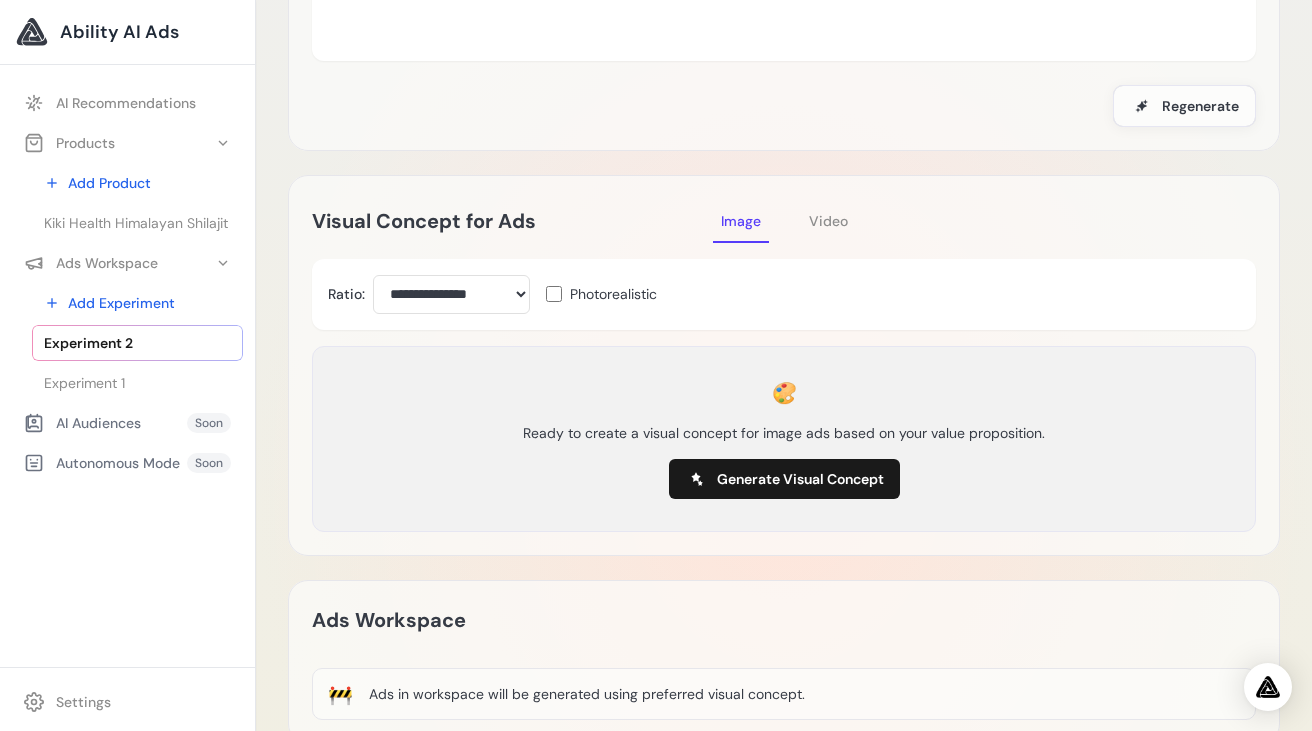 click on "Photorealistic" at bounding box center (601, 294) 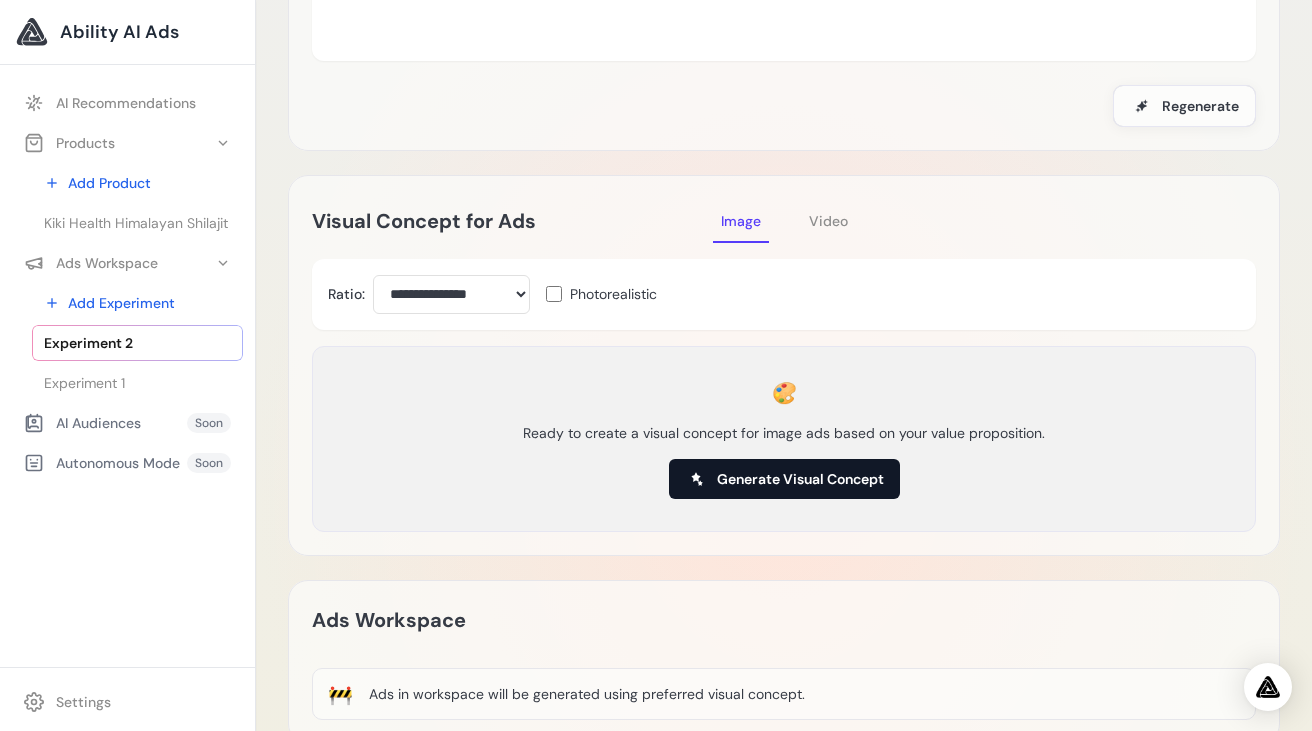 click on "Generate Visual Concept" at bounding box center (800, 479) 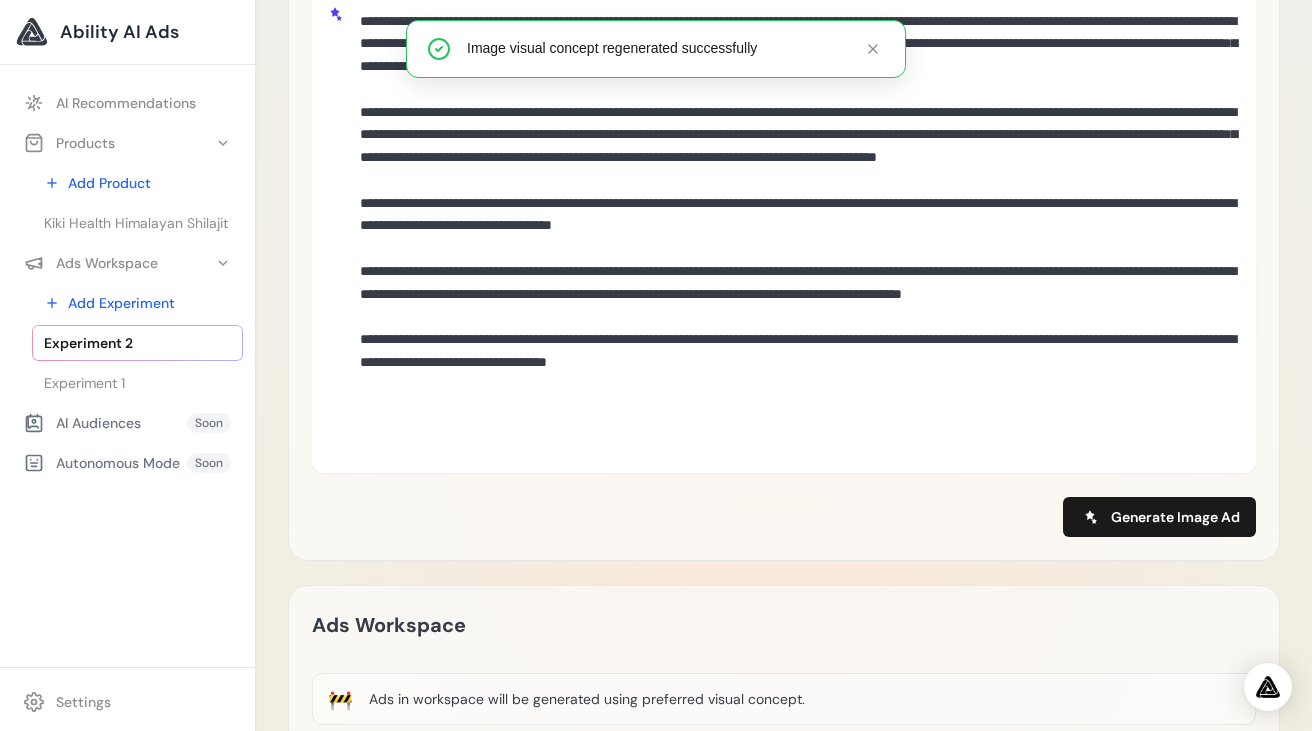 scroll, scrollTop: 497, scrollLeft: 0, axis: vertical 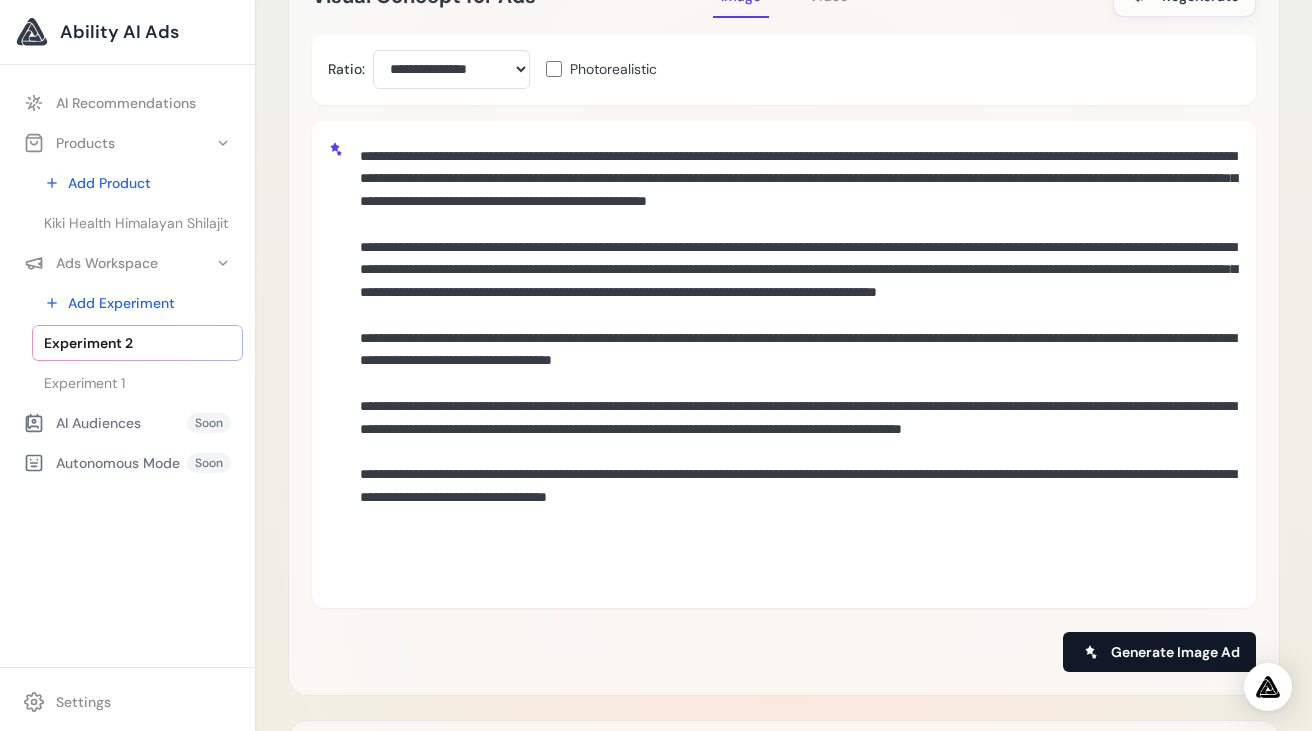 click on "Generate Image Ad" at bounding box center [1175, 652] 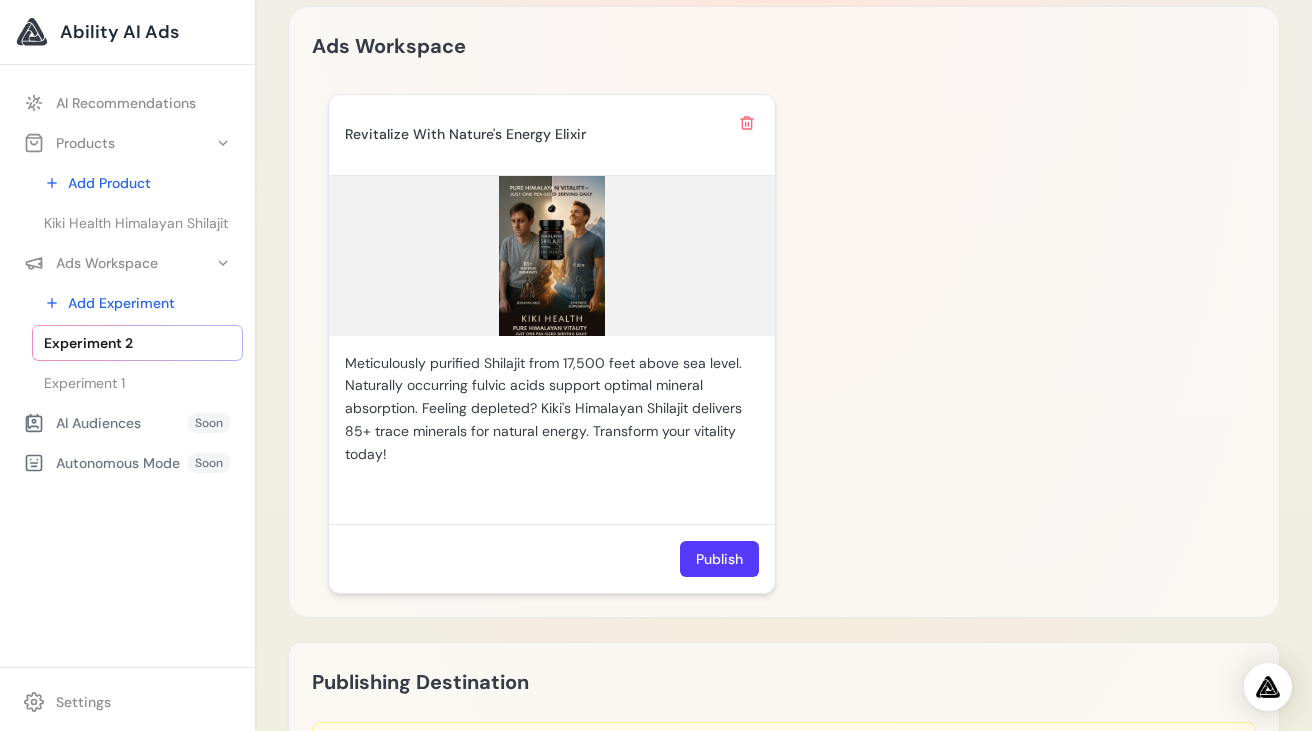 scroll, scrollTop: 1213, scrollLeft: 0, axis: vertical 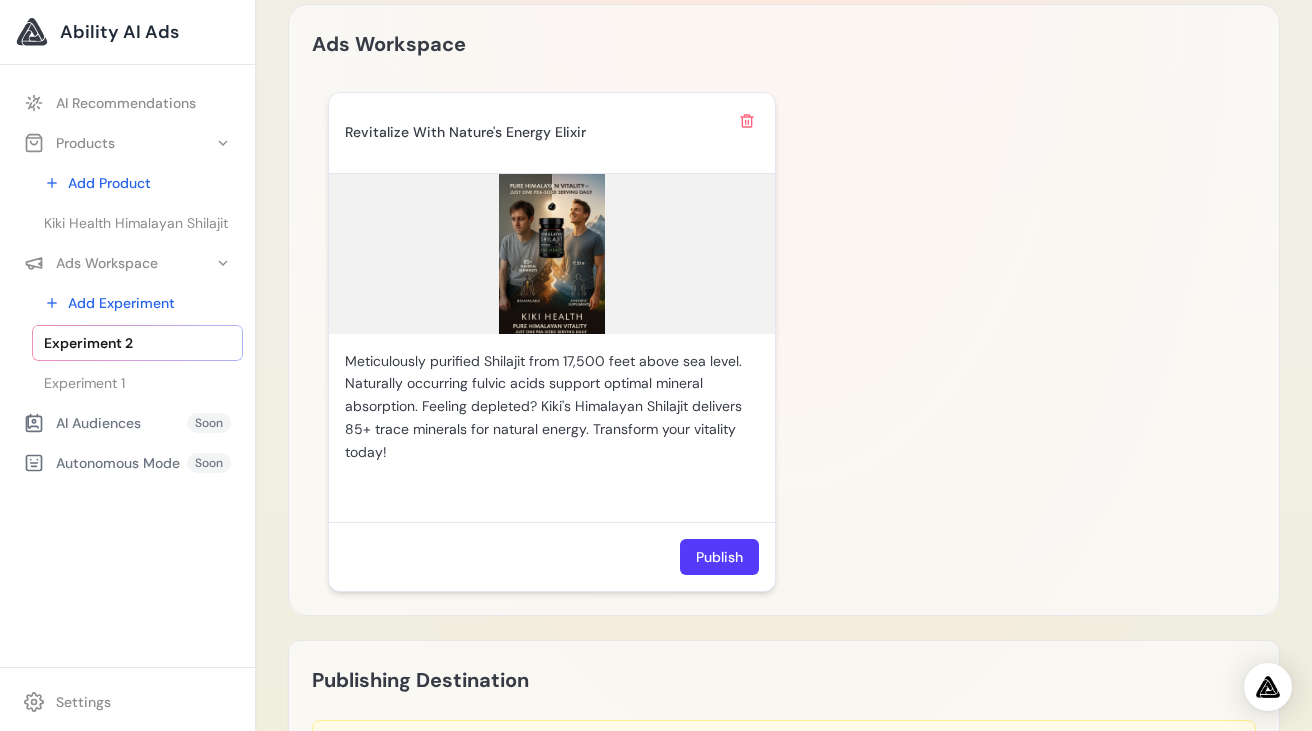 click at bounding box center (552, 254) 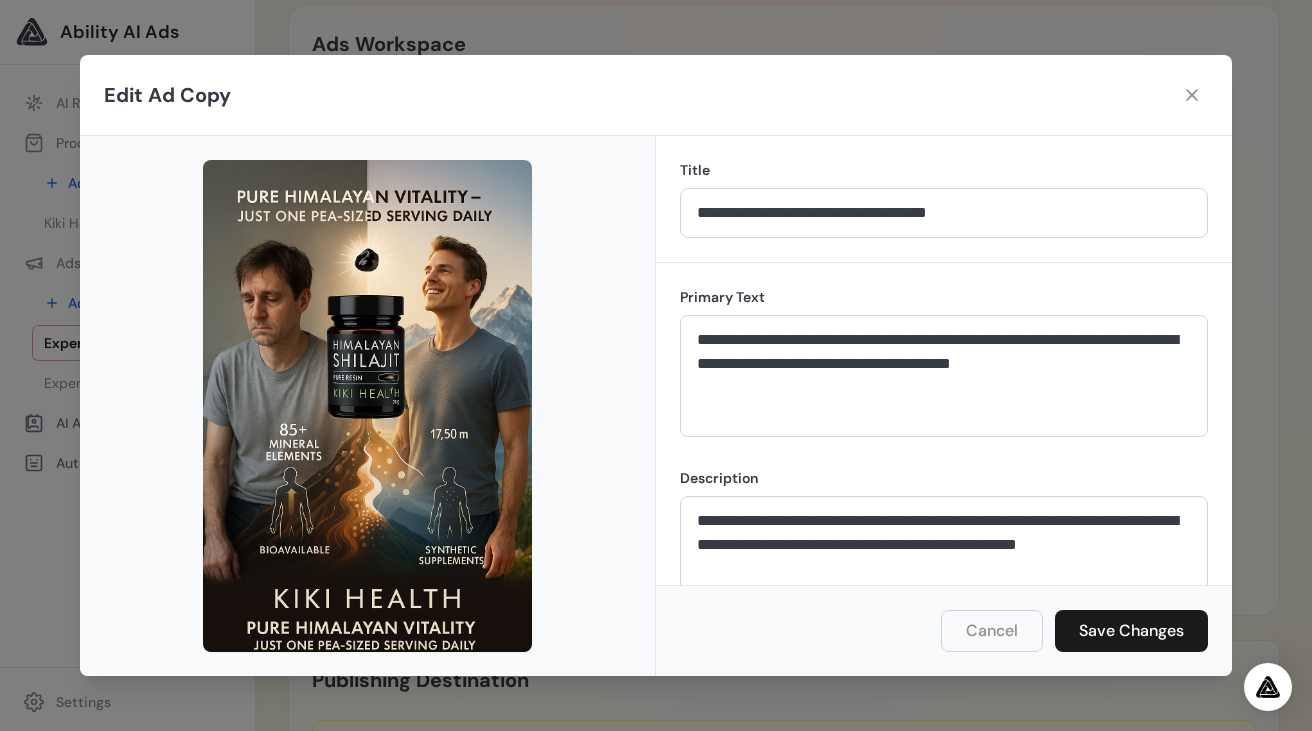 scroll, scrollTop: 38, scrollLeft: 0, axis: vertical 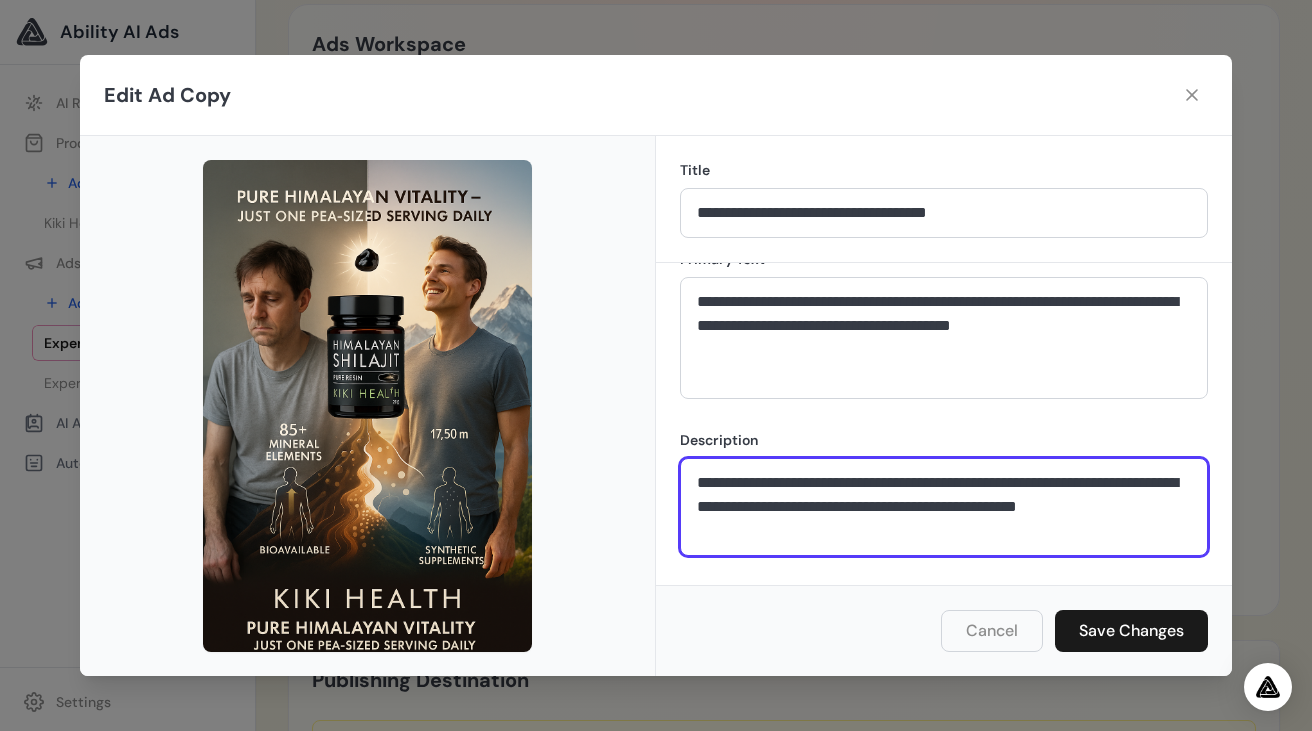 click on "**********" at bounding box center (944, 507) 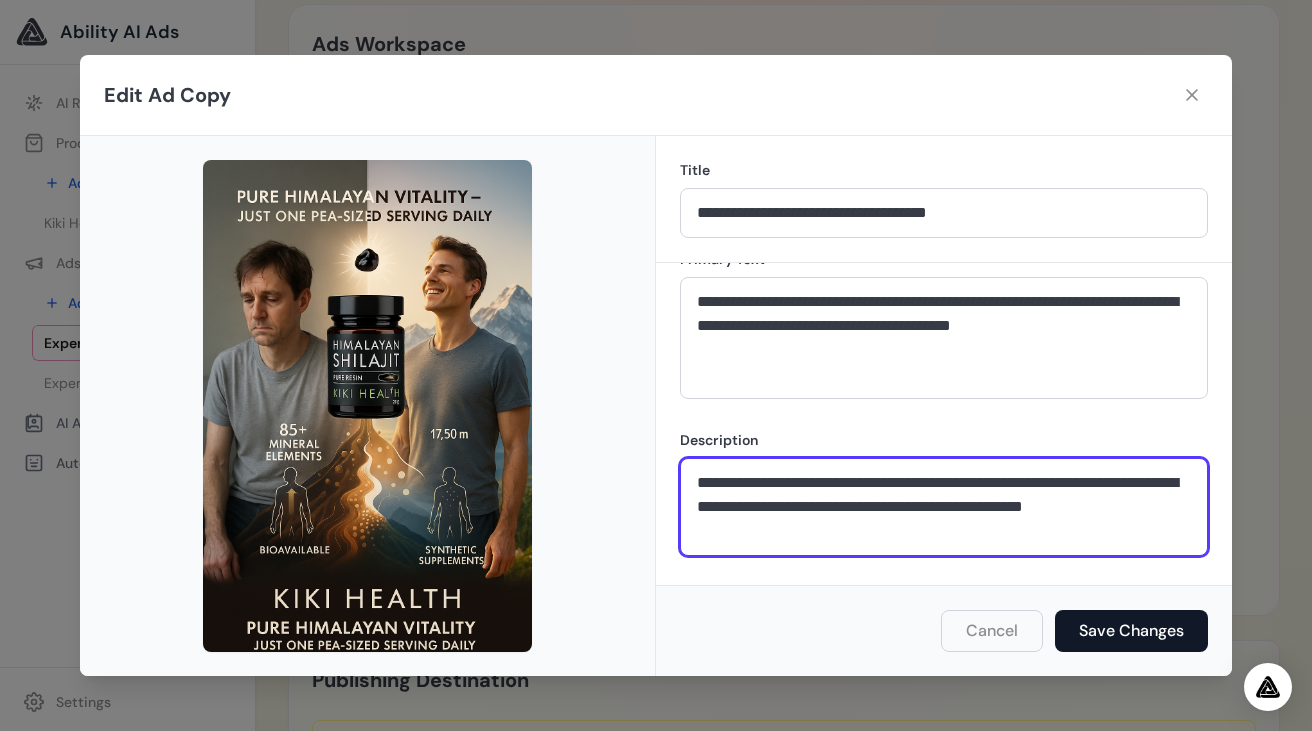 type on "**********" 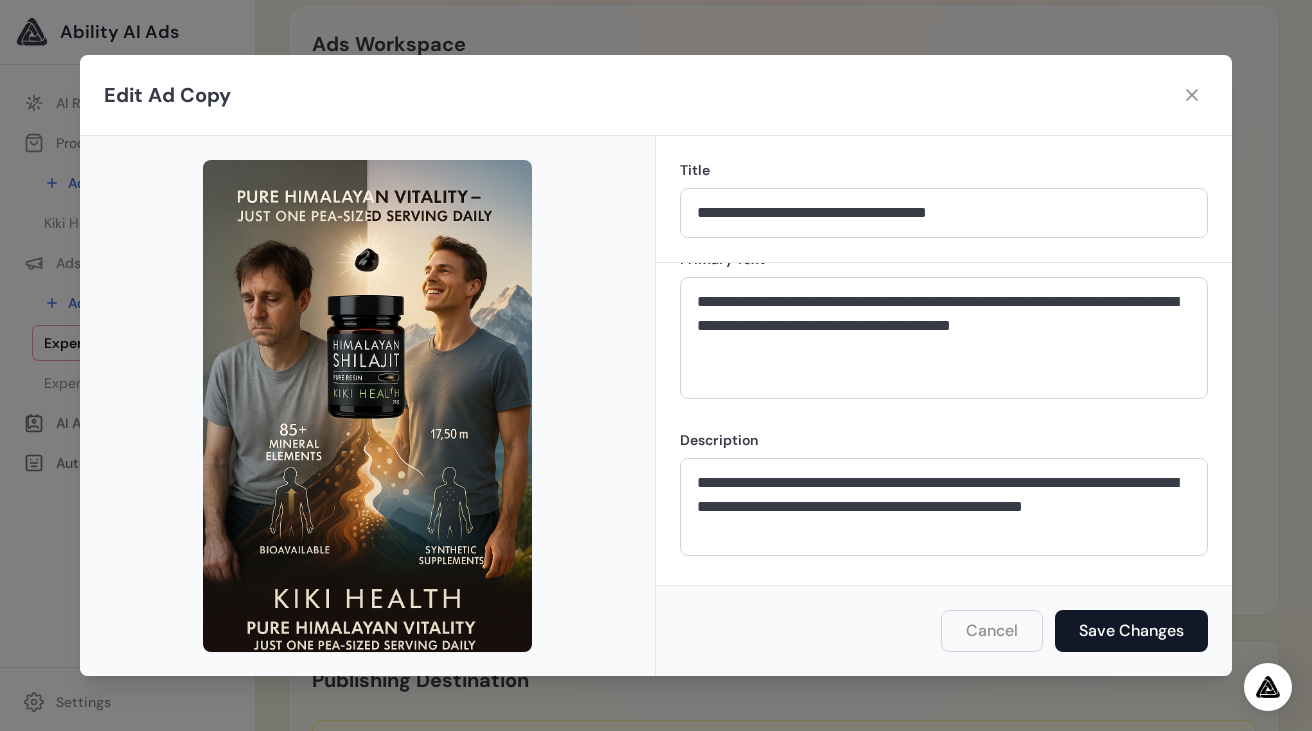 click on "Save Changes" at bounding box center (1131, 631) 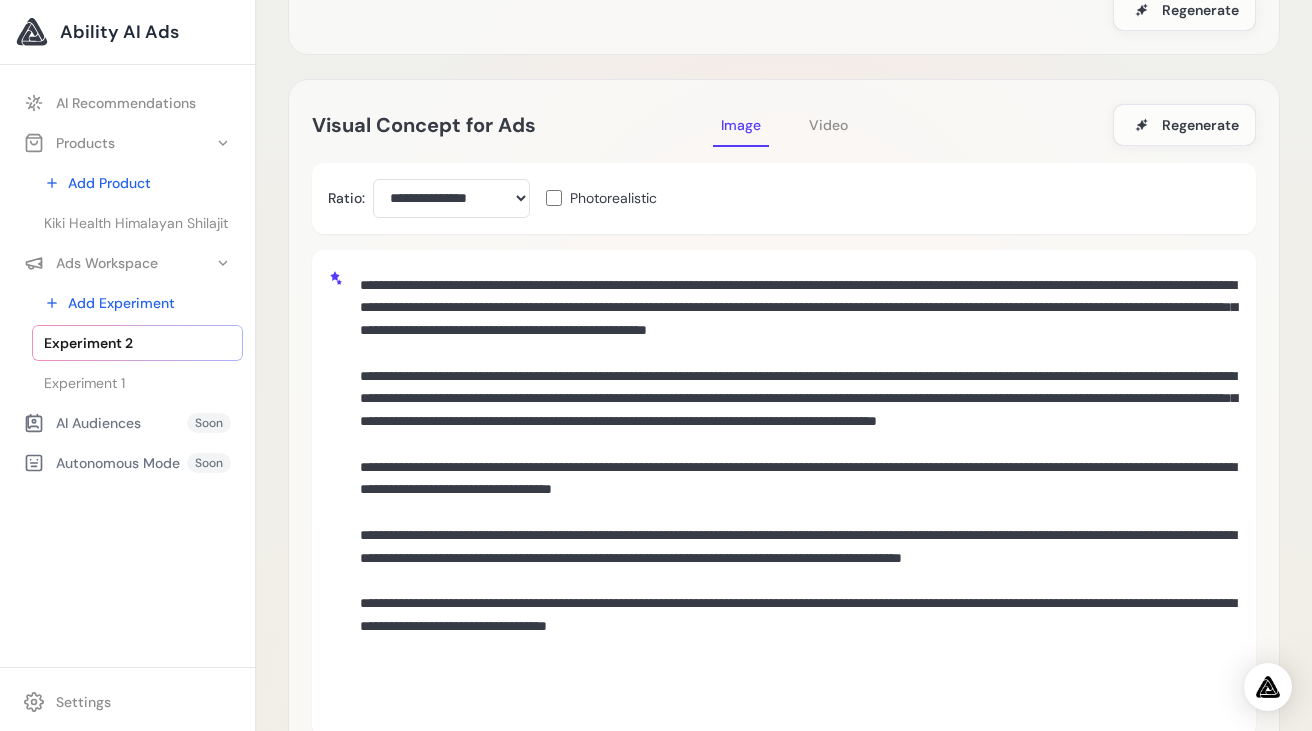 scroll, scrollTop: 365, scrollLeft: 0, axis: vertical 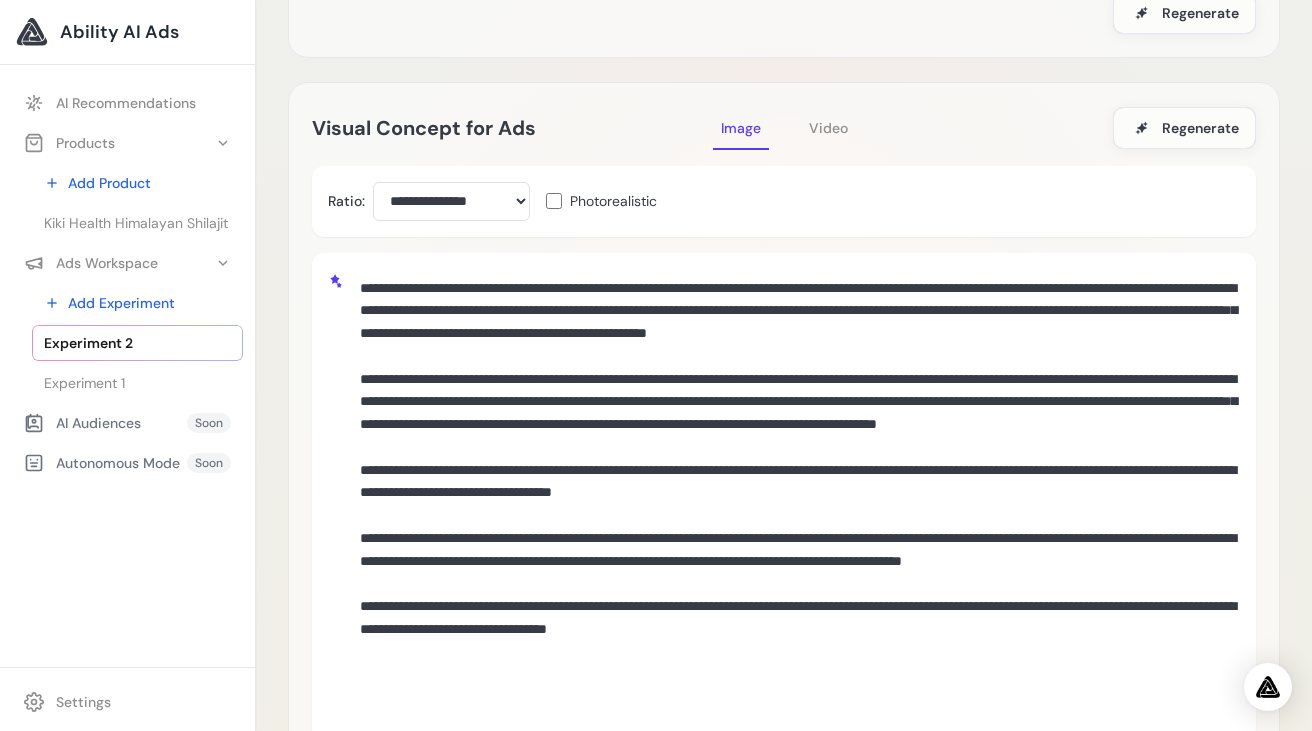 click on "Video" at bounding box center (828, 128) 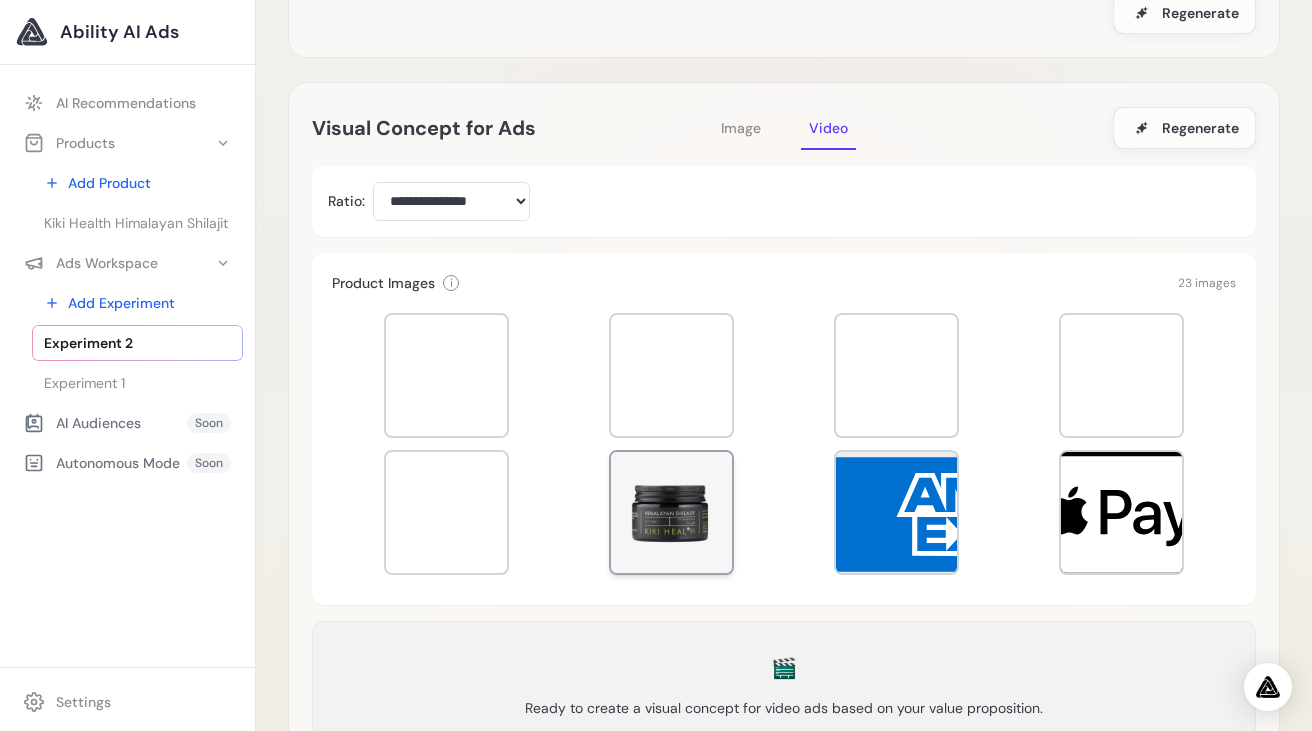 click at bounding box center (671, 512) 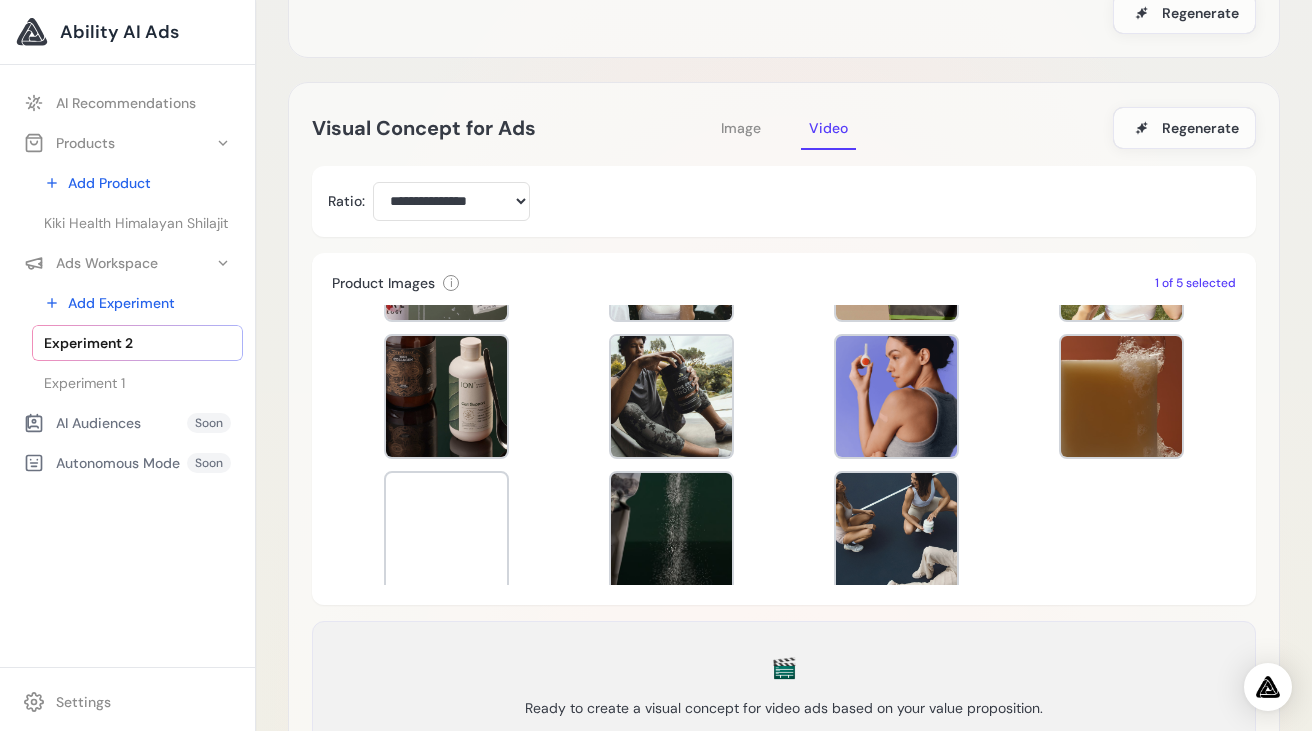 scroll, scrollTop: 510, scrollLeft: 0, axis: vertical 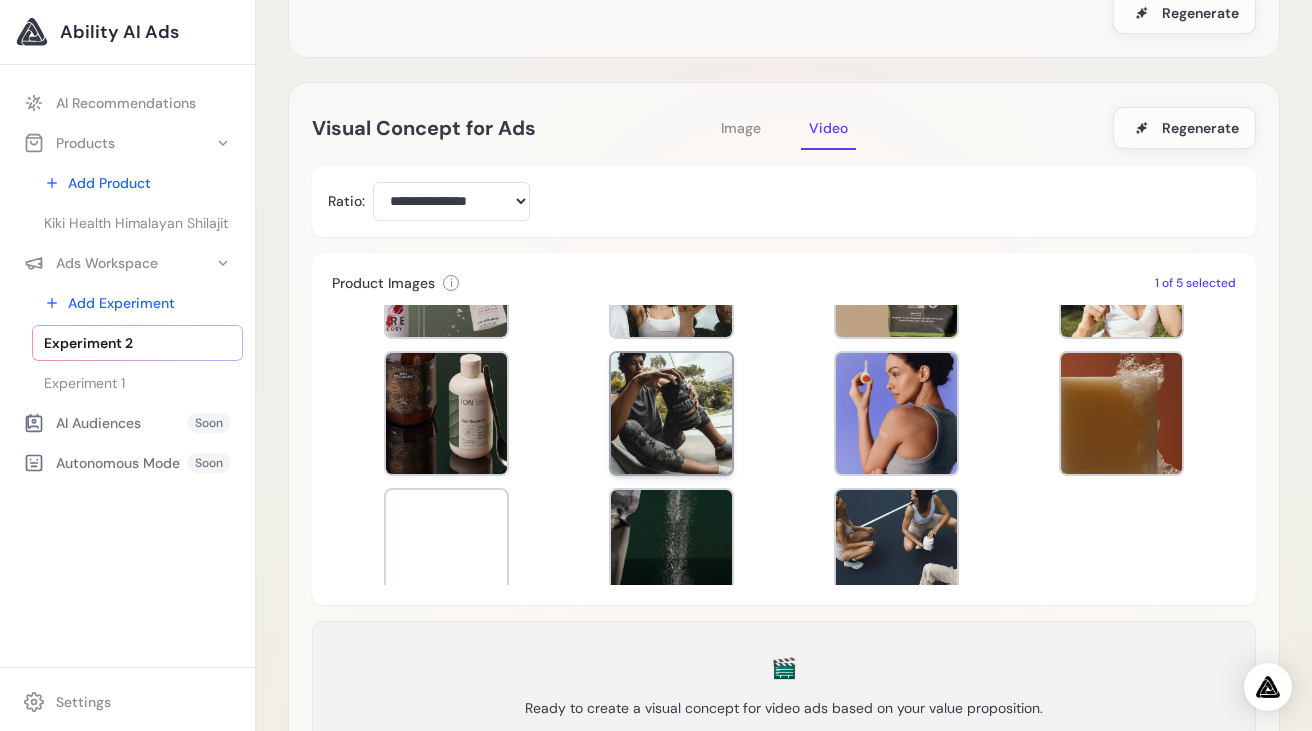click at bounding box center [671, 413] 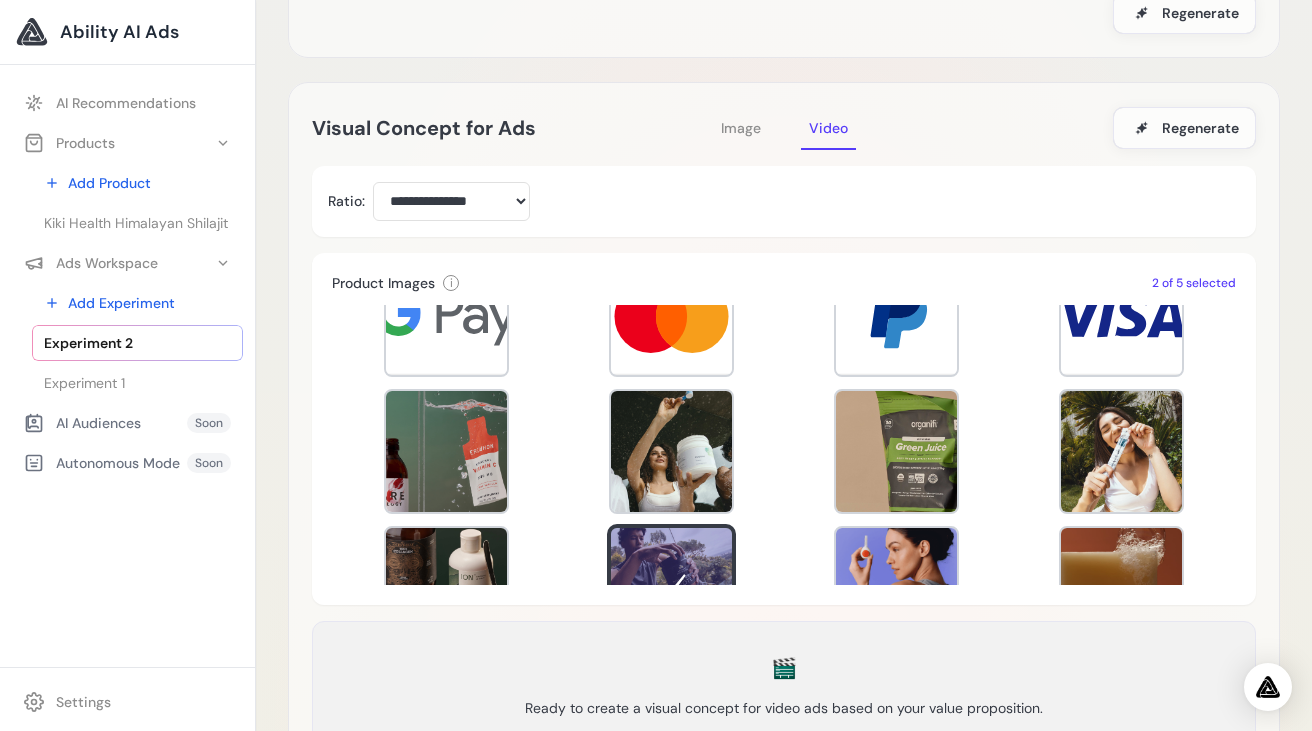 scroll, scrollTop: 331, scrollLeft: 0, axis: vertical 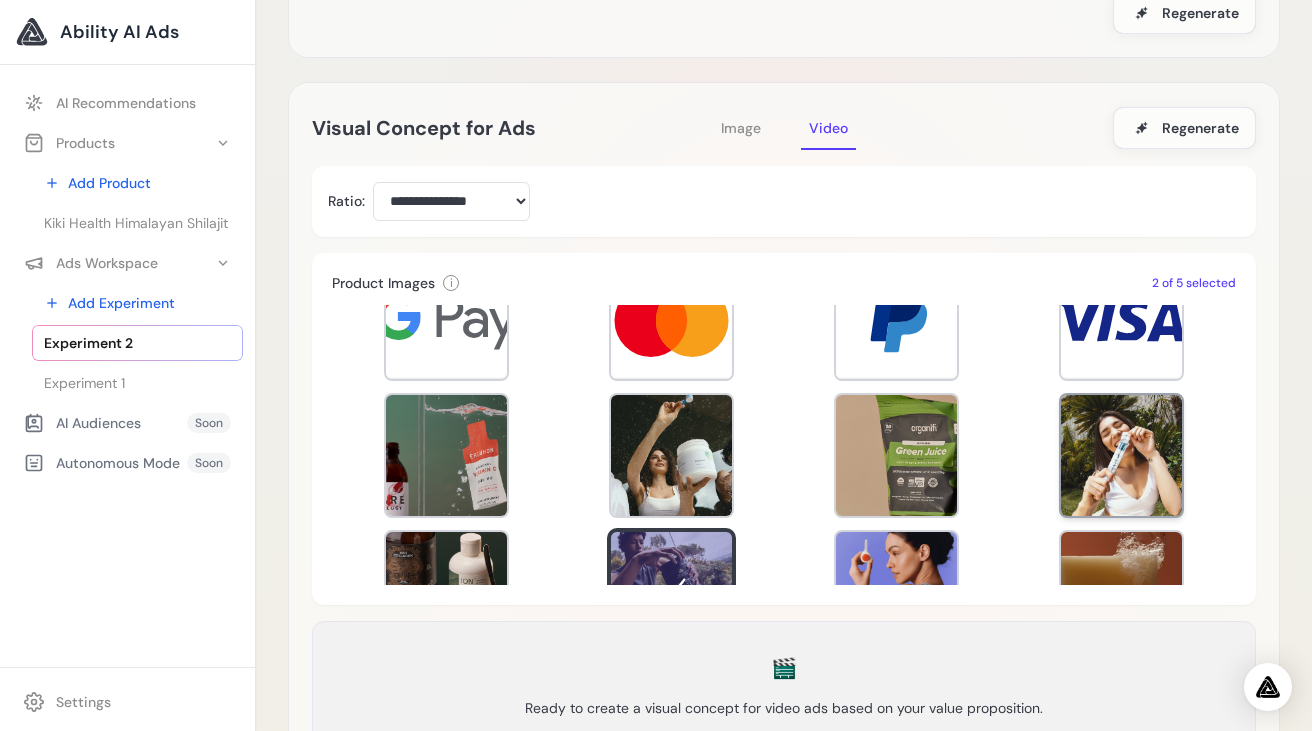 click at bounding box center [1121, 455] 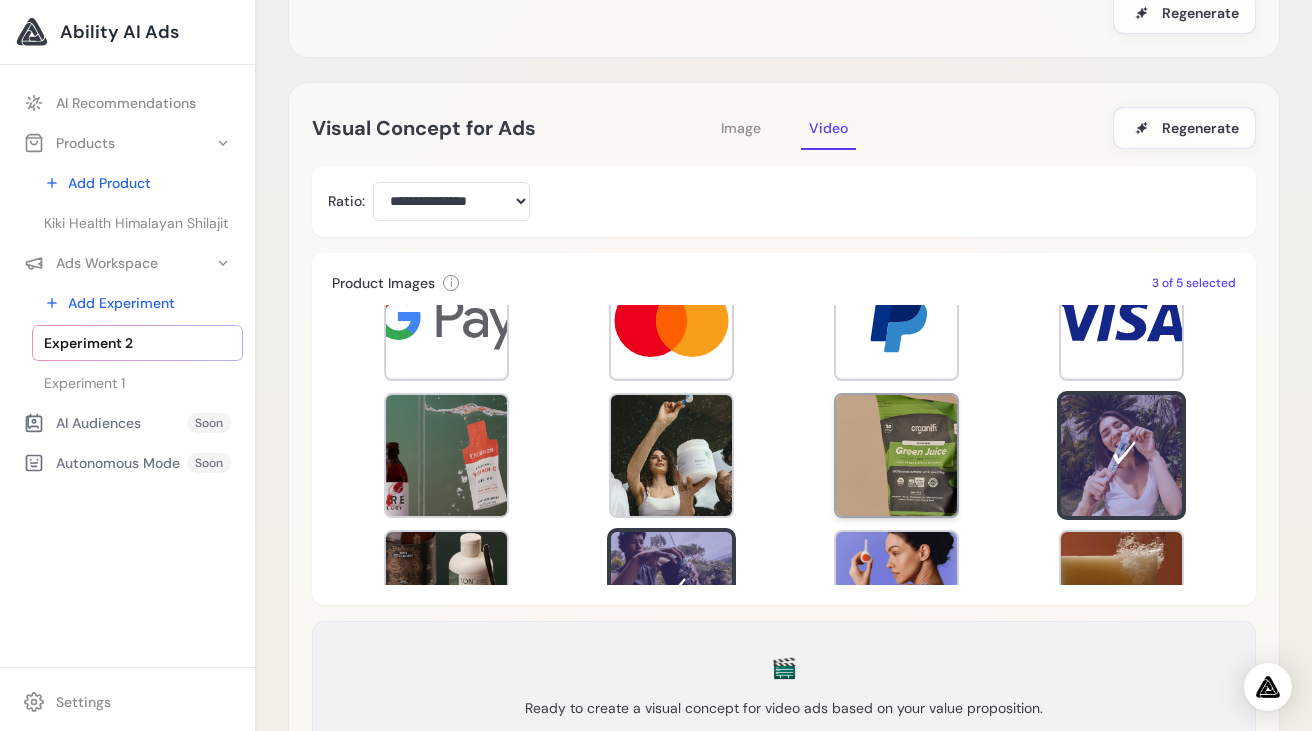 click at bounding box center [896, 455] 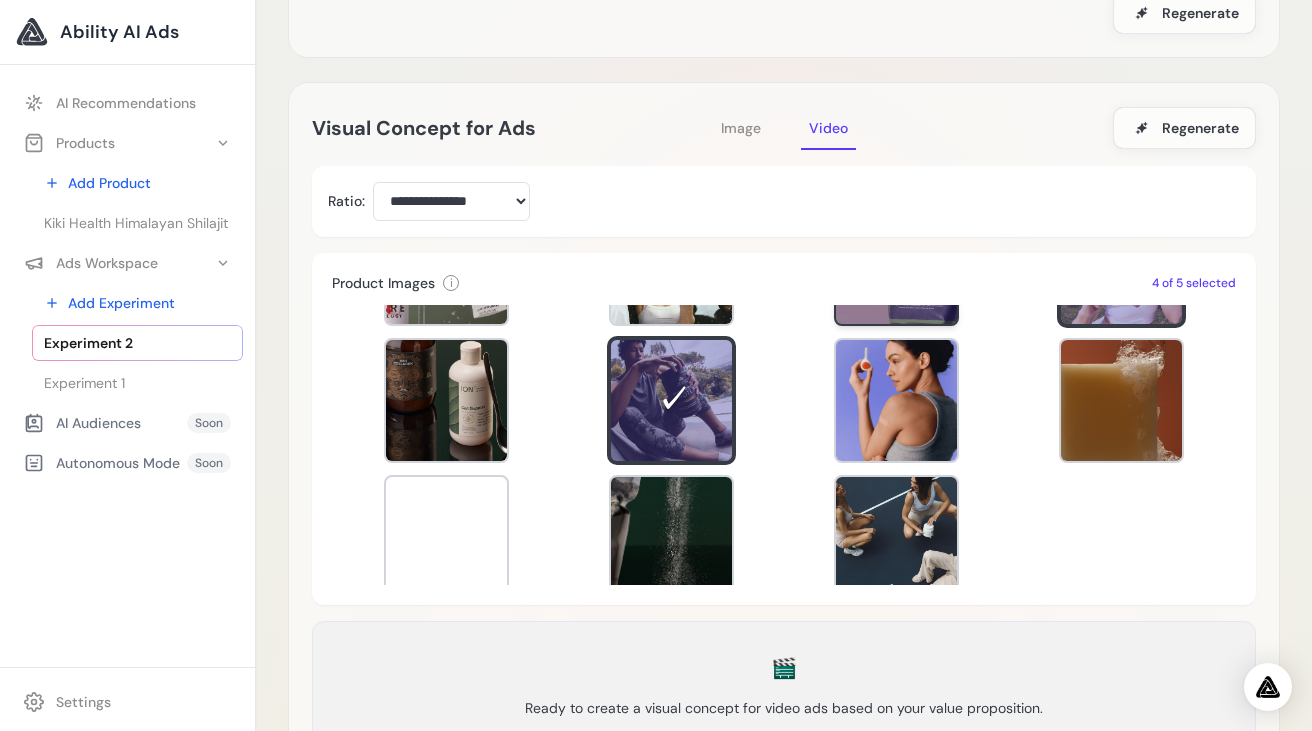 scroll, scrollTop: 546, scrollLeft: 0, axis: vertical 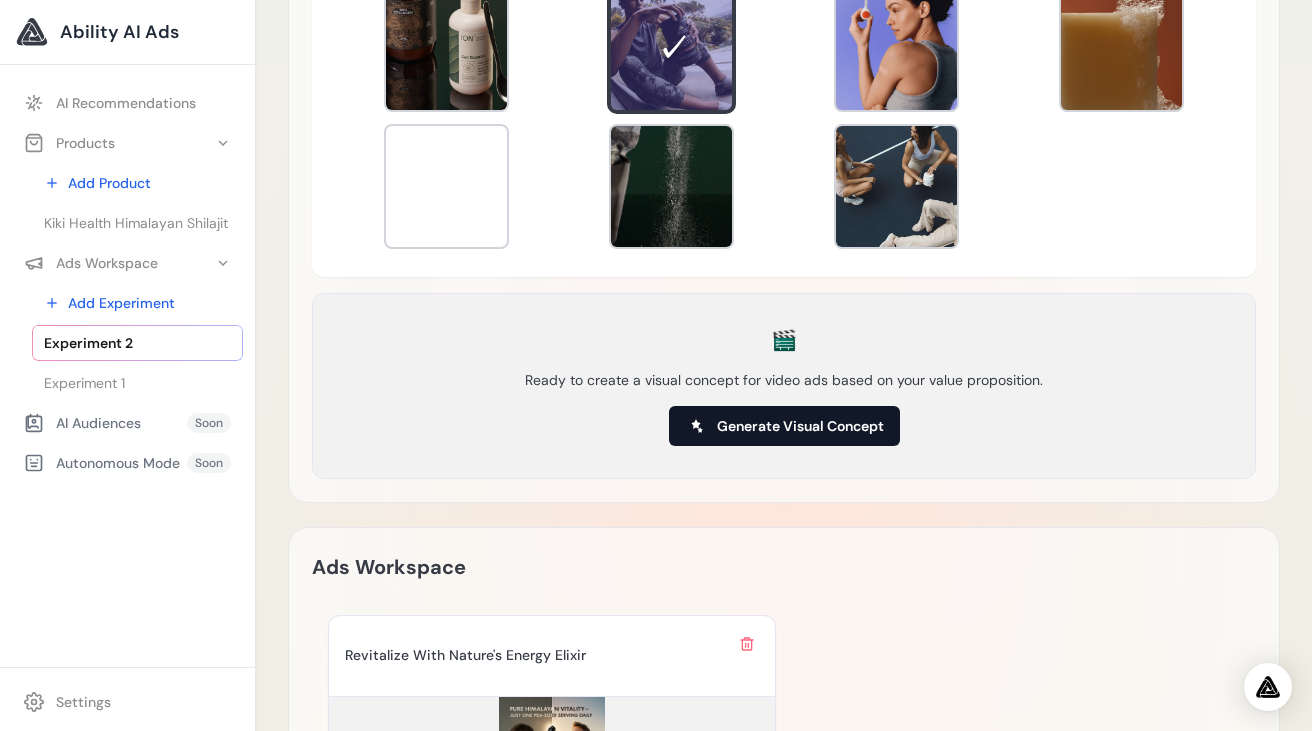 click on "Generate Visual Concept" at bounding box center [800, 426] 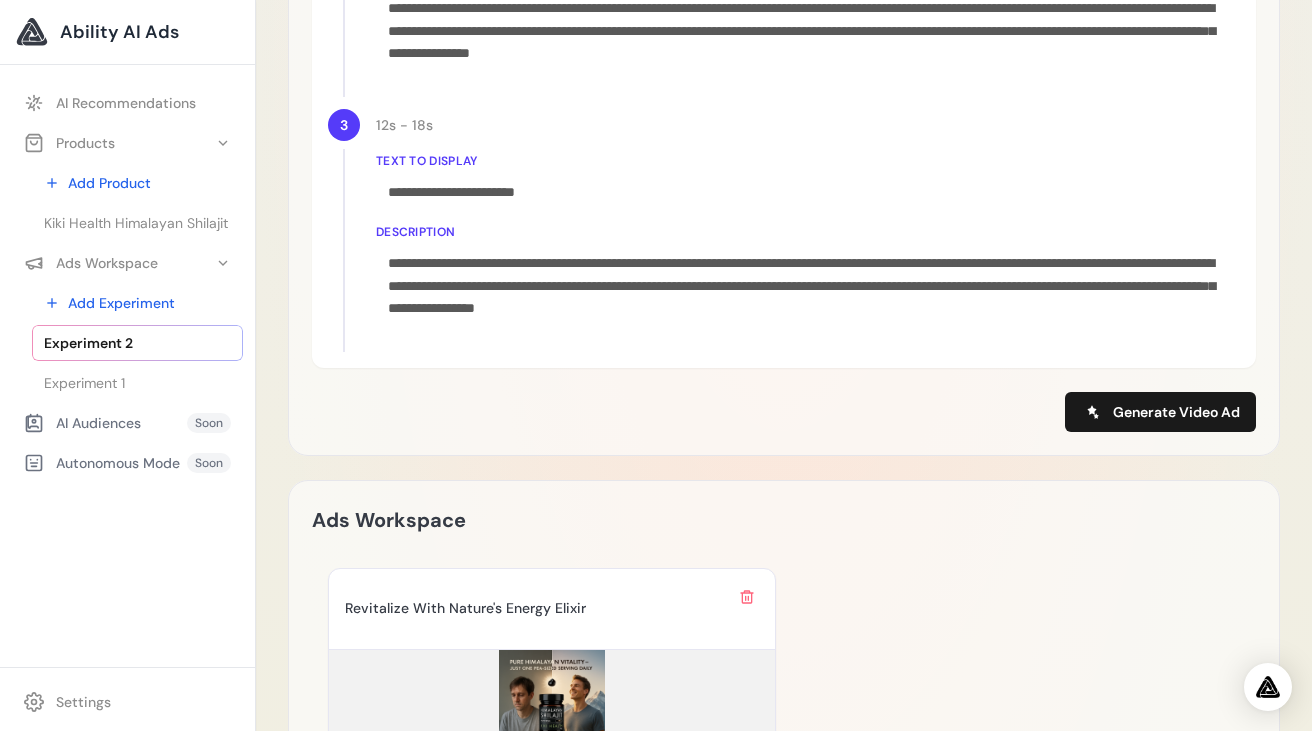scroll, scrollTop: 1494, scrollLeft: 0, axis: vertical 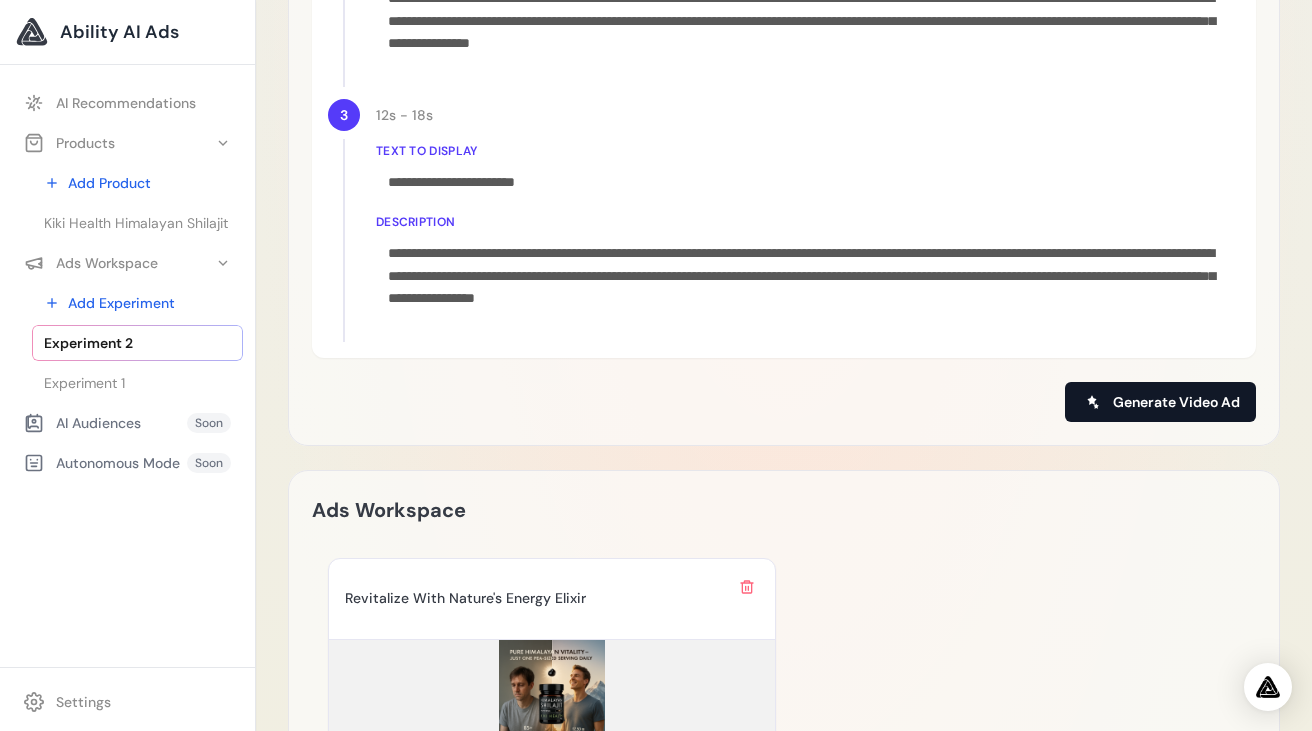 click on "Generate Video Ad" at bounding box center [1176, 402] 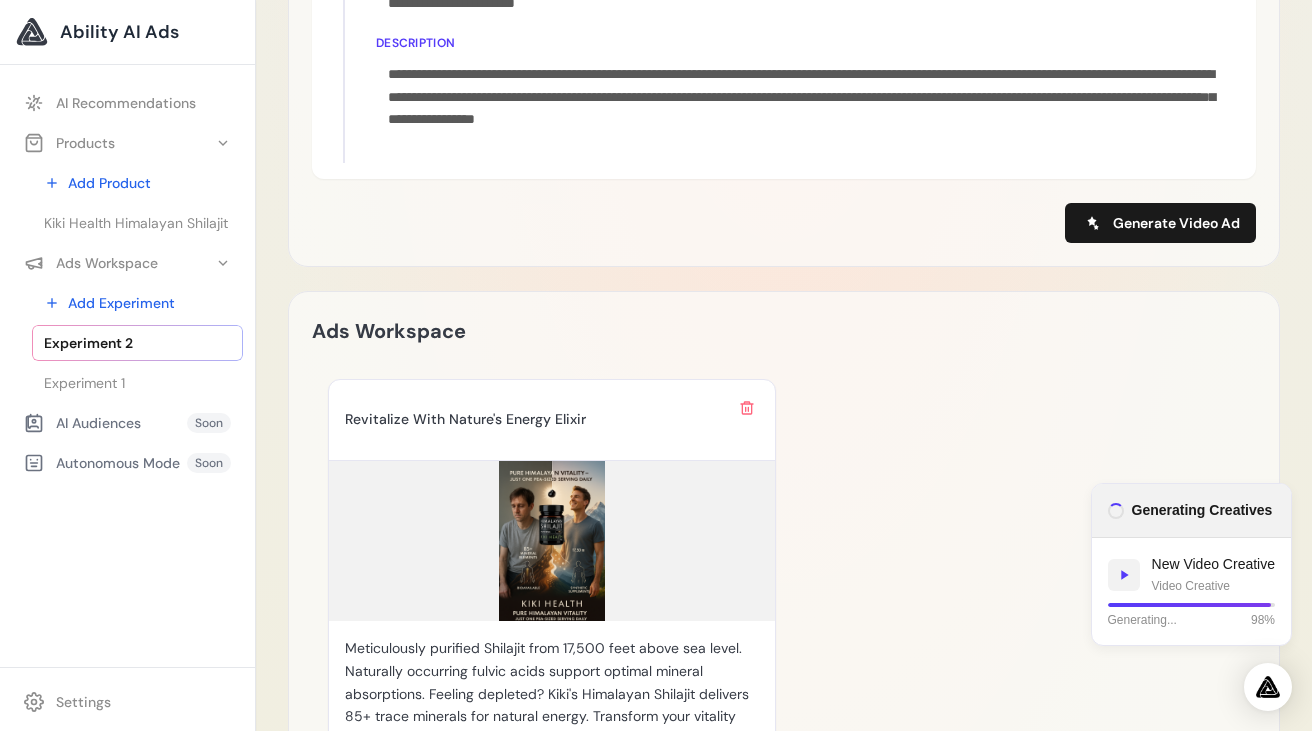 scroll, scrollTop: 1685, scrollLeft: 0, axis: vertical 